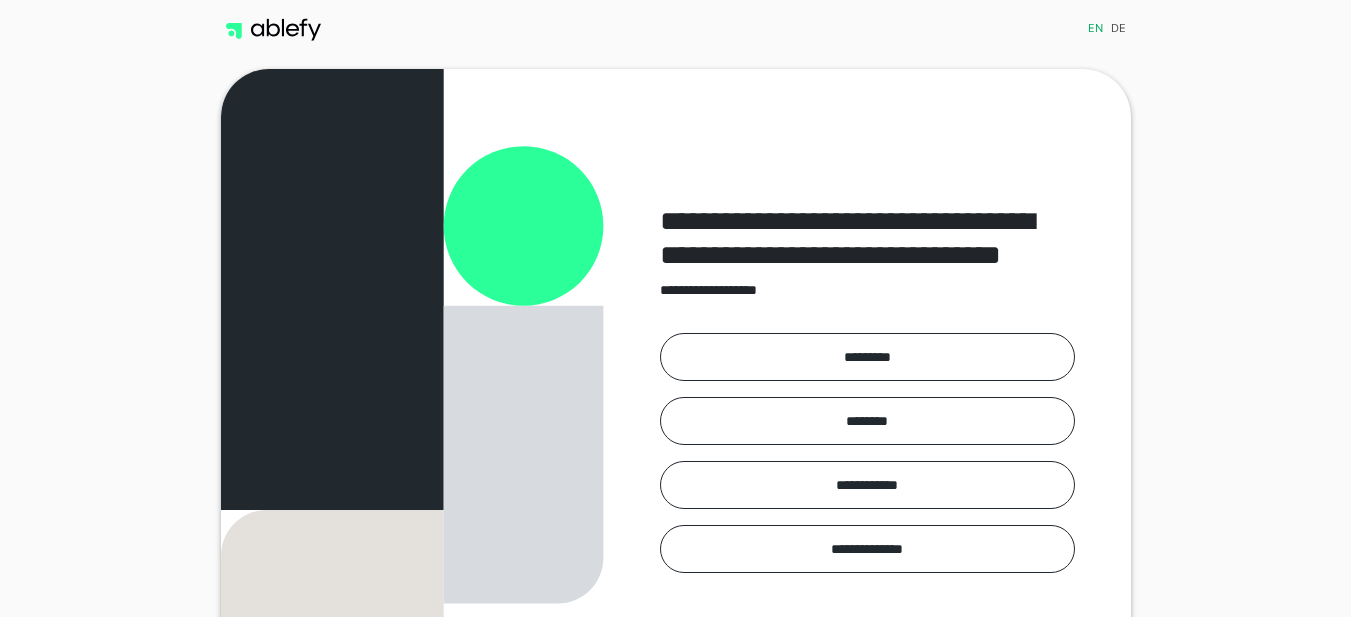 scroll, scrollTop: 0, scrollLeft: 0, axis: both 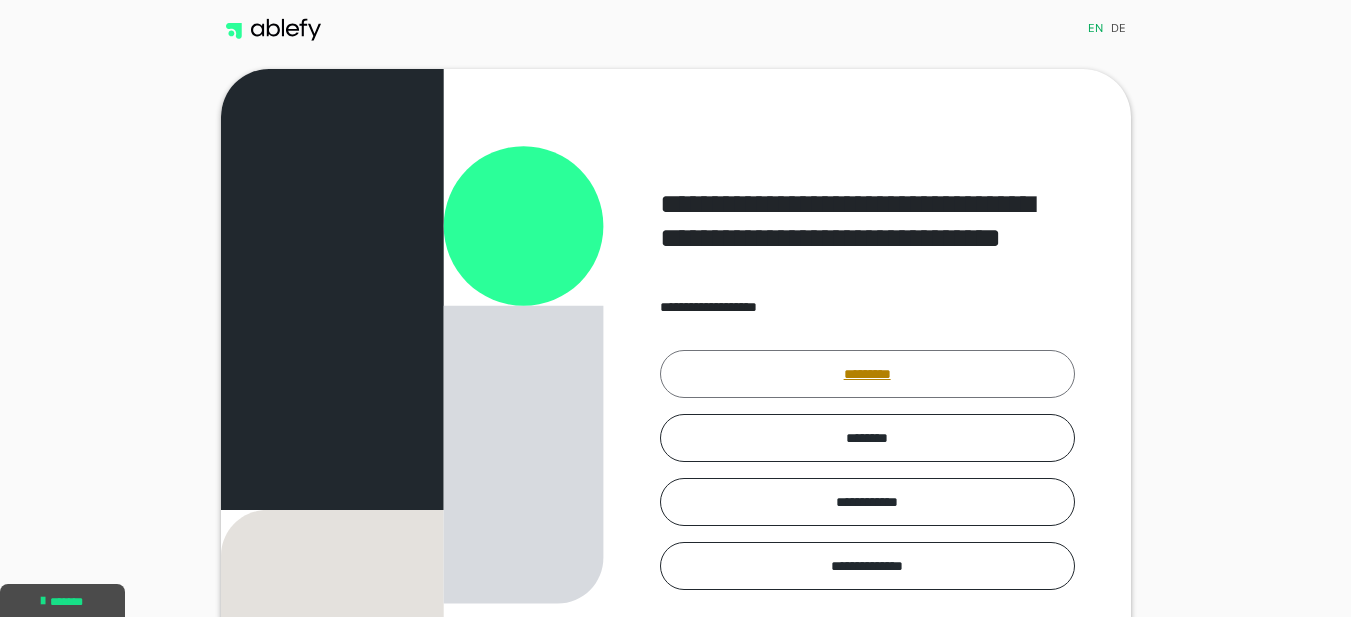click on "*********" at bounding box center [867, 374] 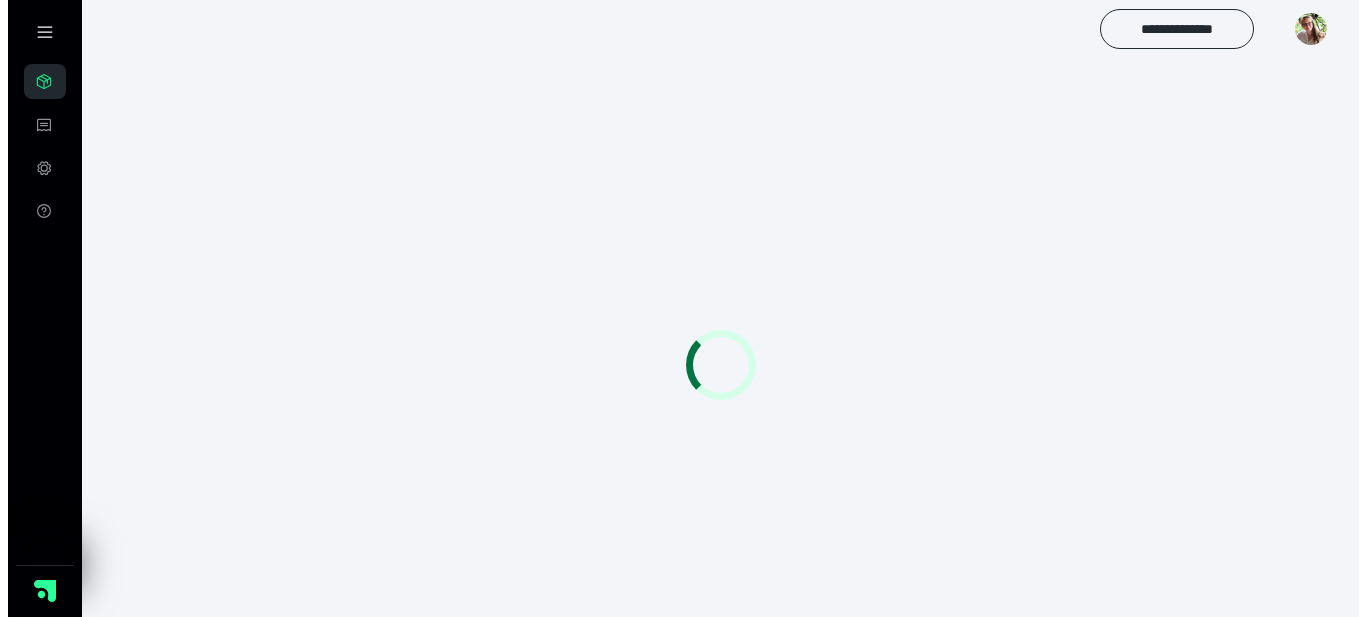 scroll, scrollTop: 0, scrollLeft: 0, axis: both 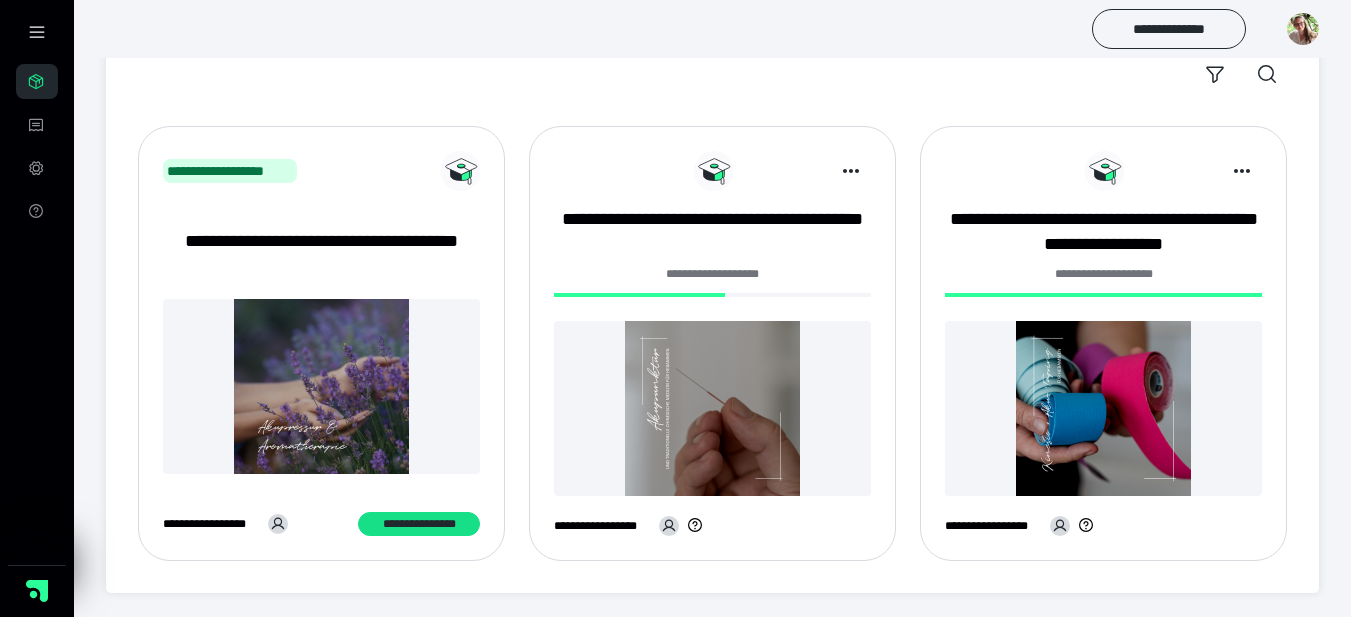 click at bounding box center (712, 408) 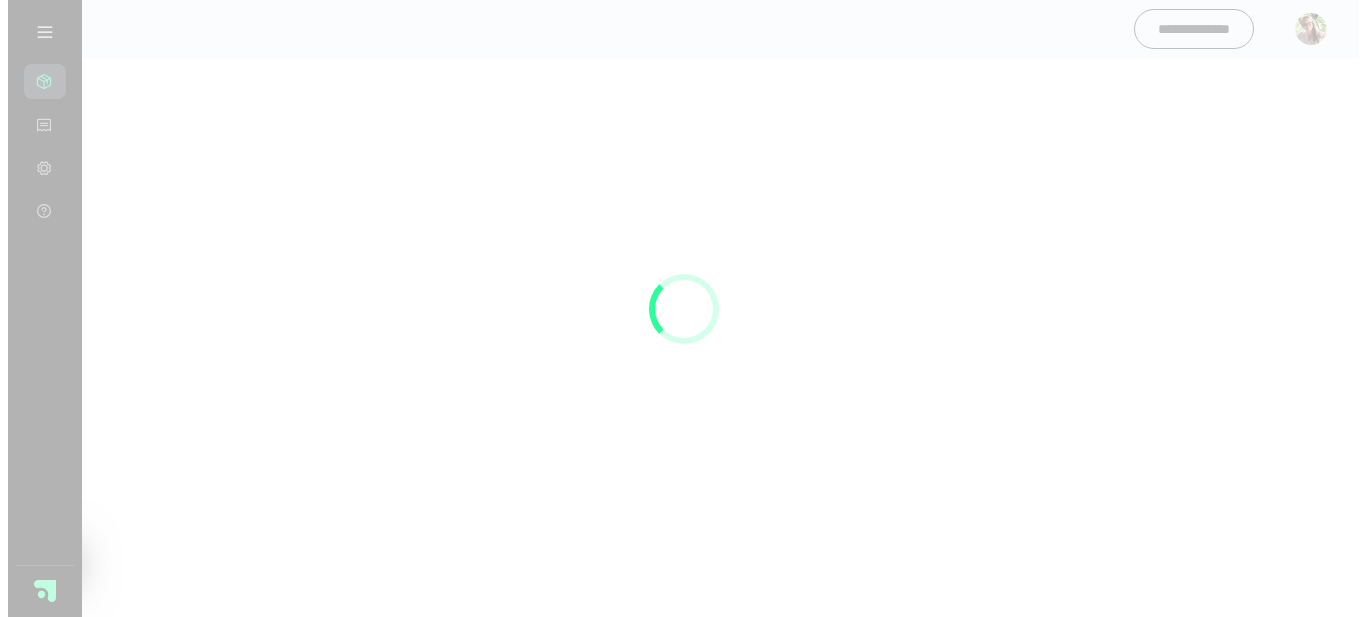 scroll, scrollTop: 0, scrollLeft: 0, axis: both 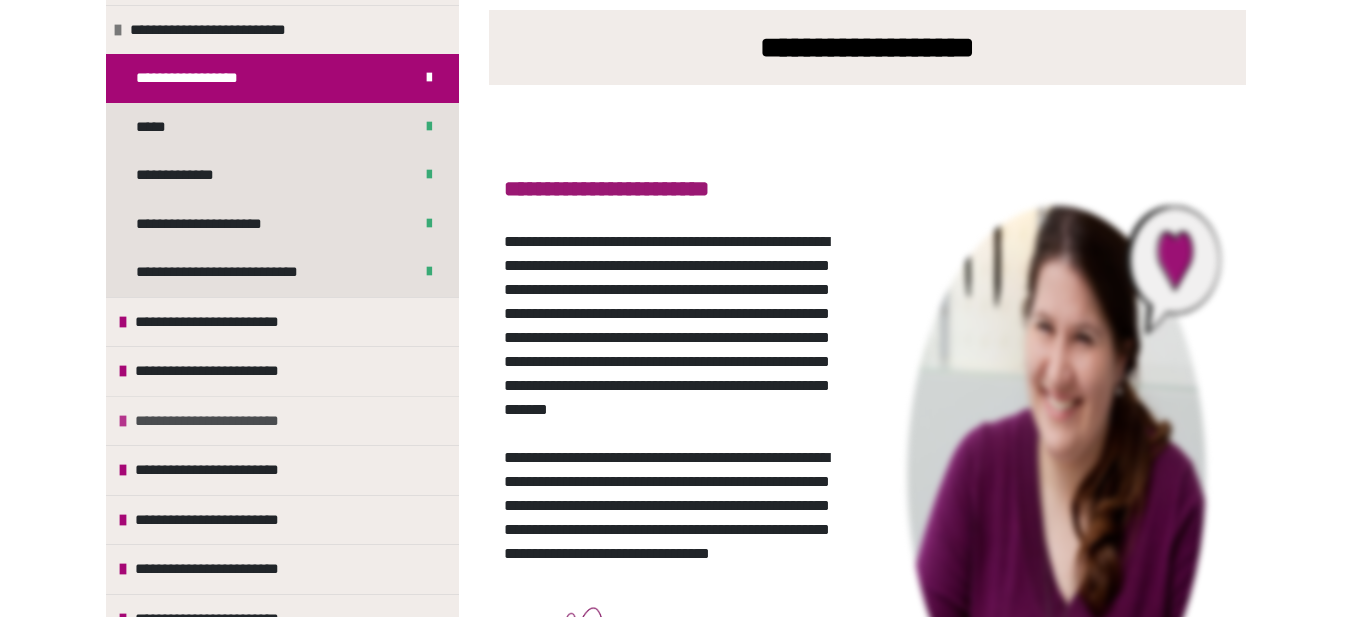click on "**********" at bounding box center [230, 421] 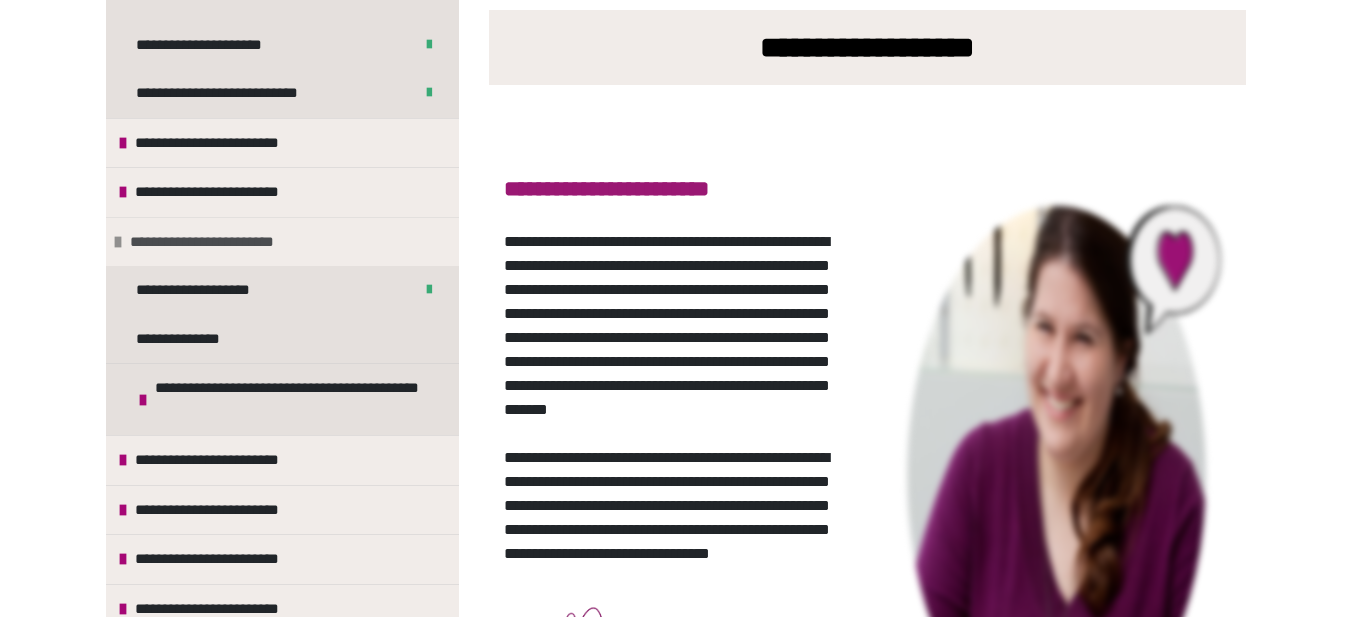 scroll, scrollTop: 300, scrollLeft: 0, axis: vertical 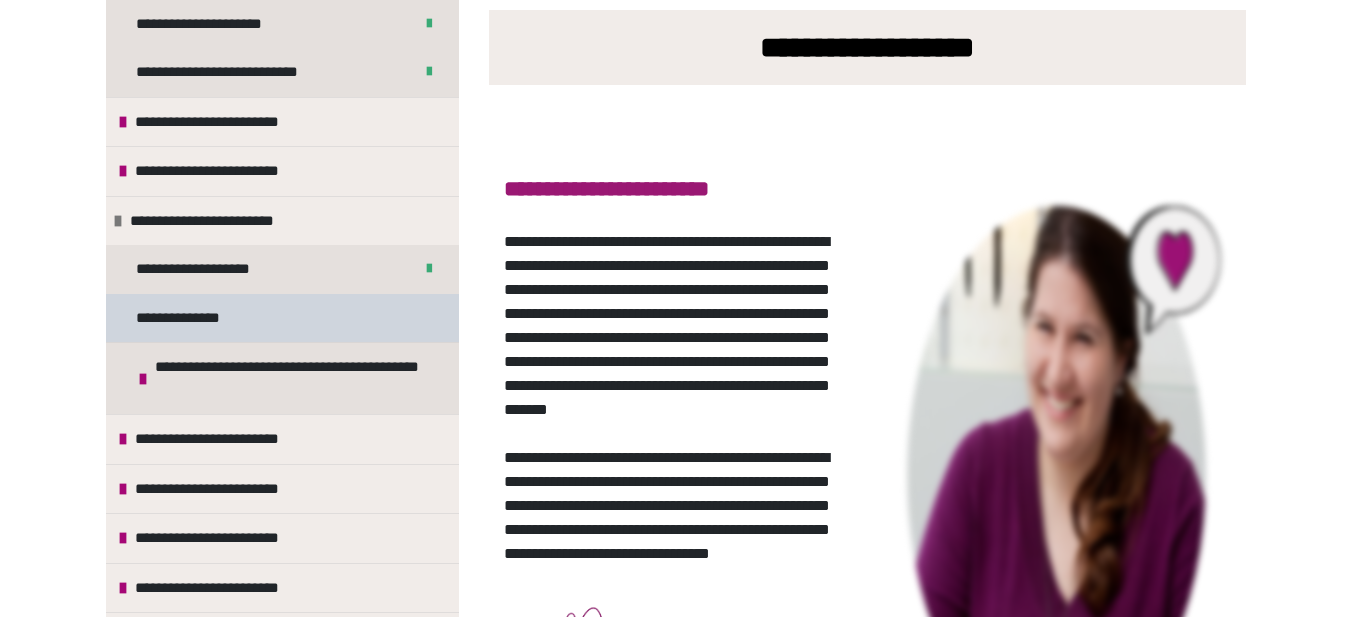 click on "**********" at bounding box center (197, 318) 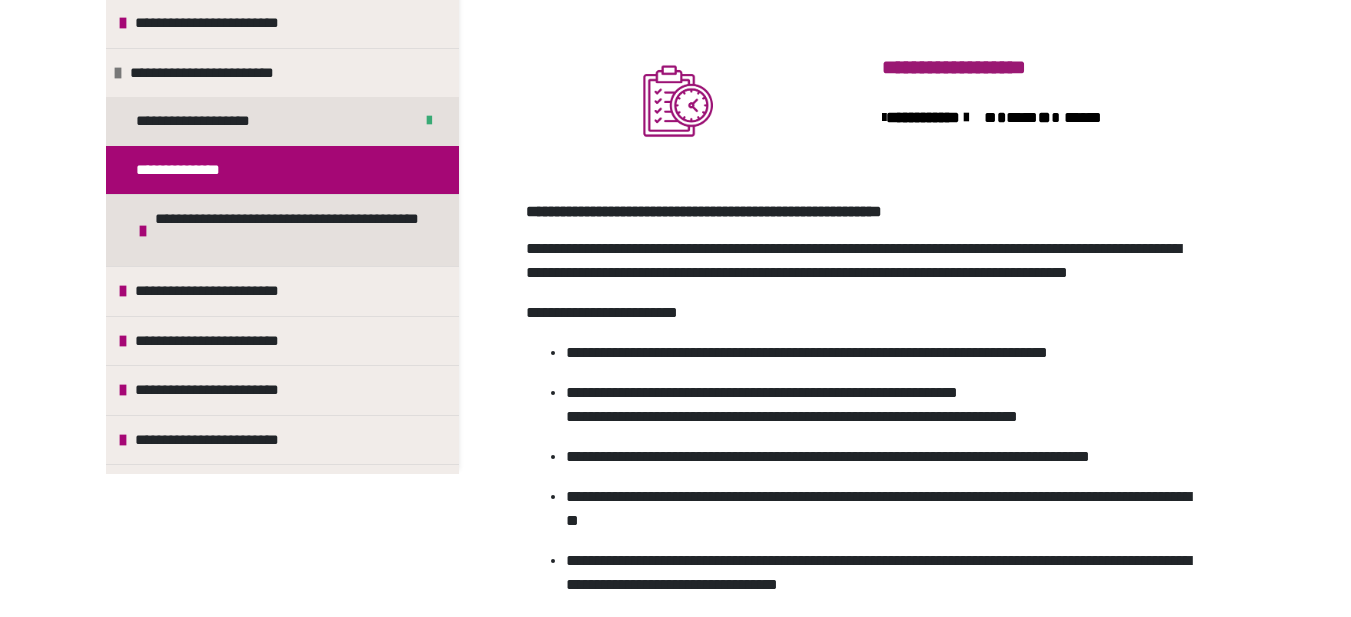 scroll, scrollTop: 170, scrollLeft: 0, axis: vertical 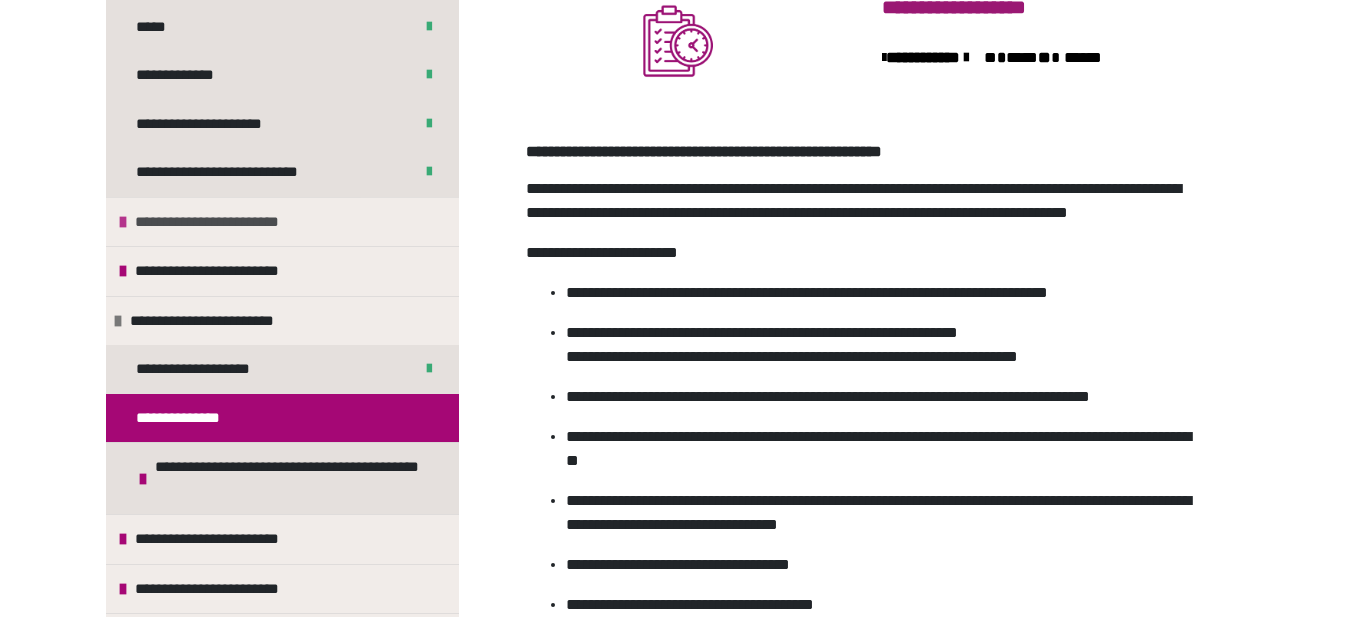 click on "**********" at bounding box center [228, 222] 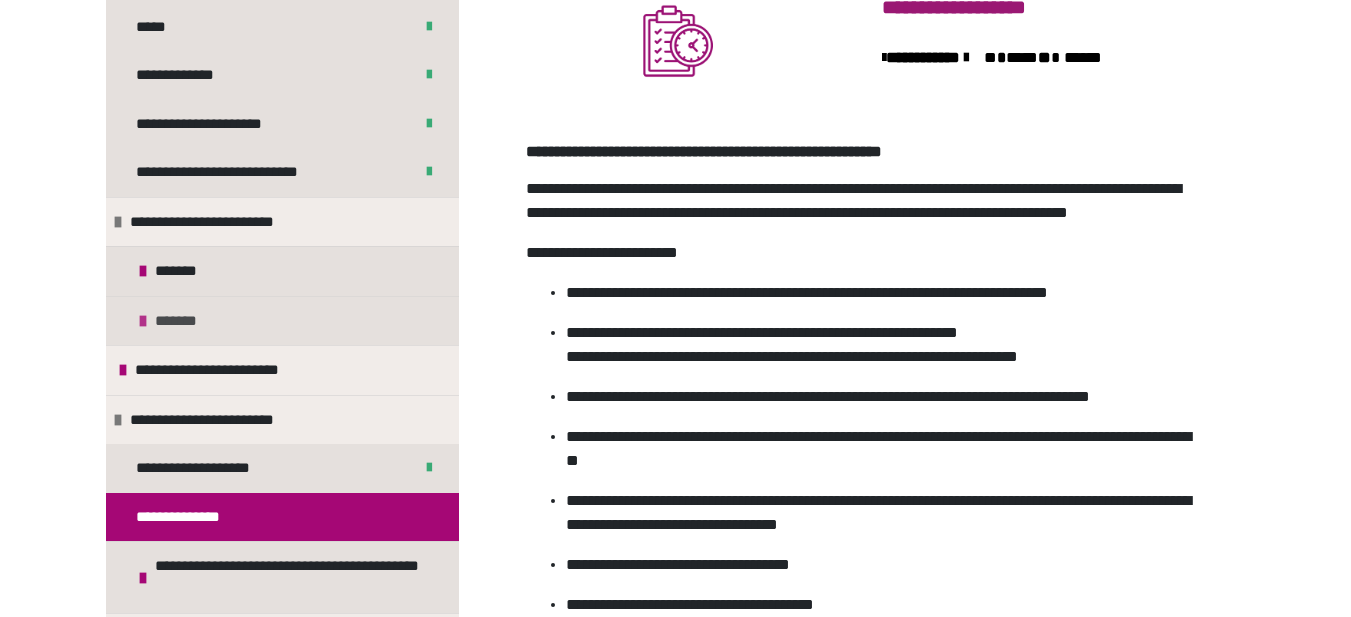 click on "*******" at bounding box center [282, 321] 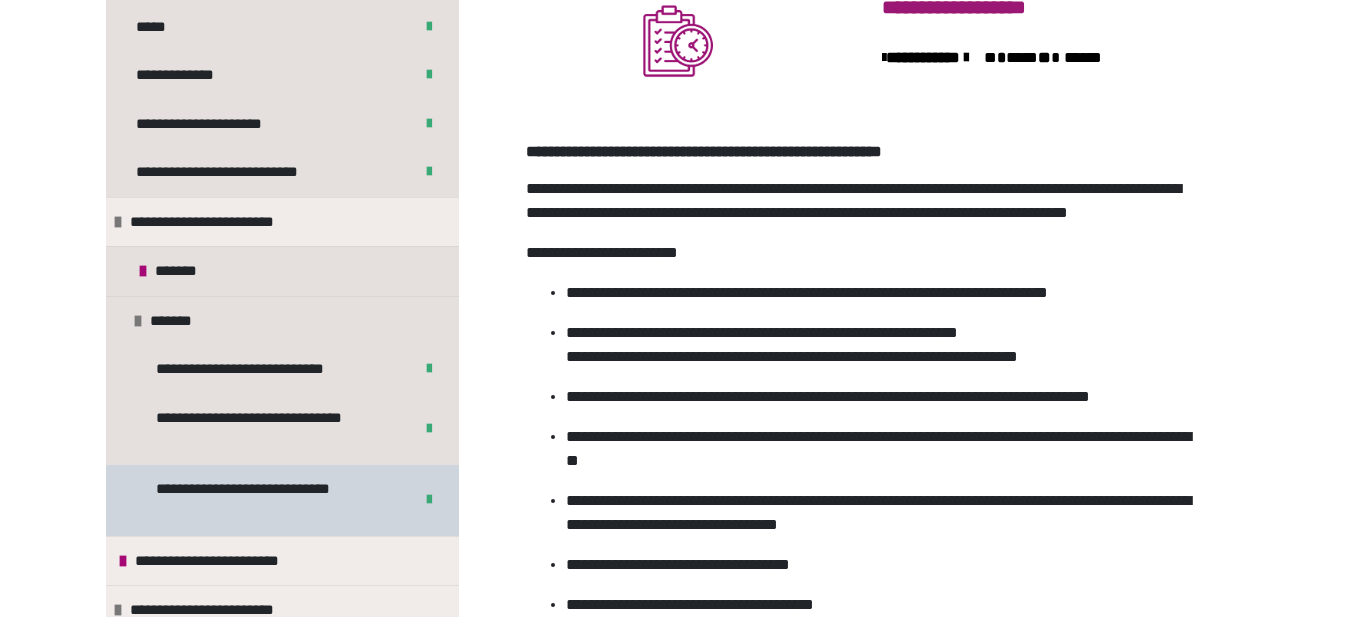 click on "**********" at bounding box center (269, 500) 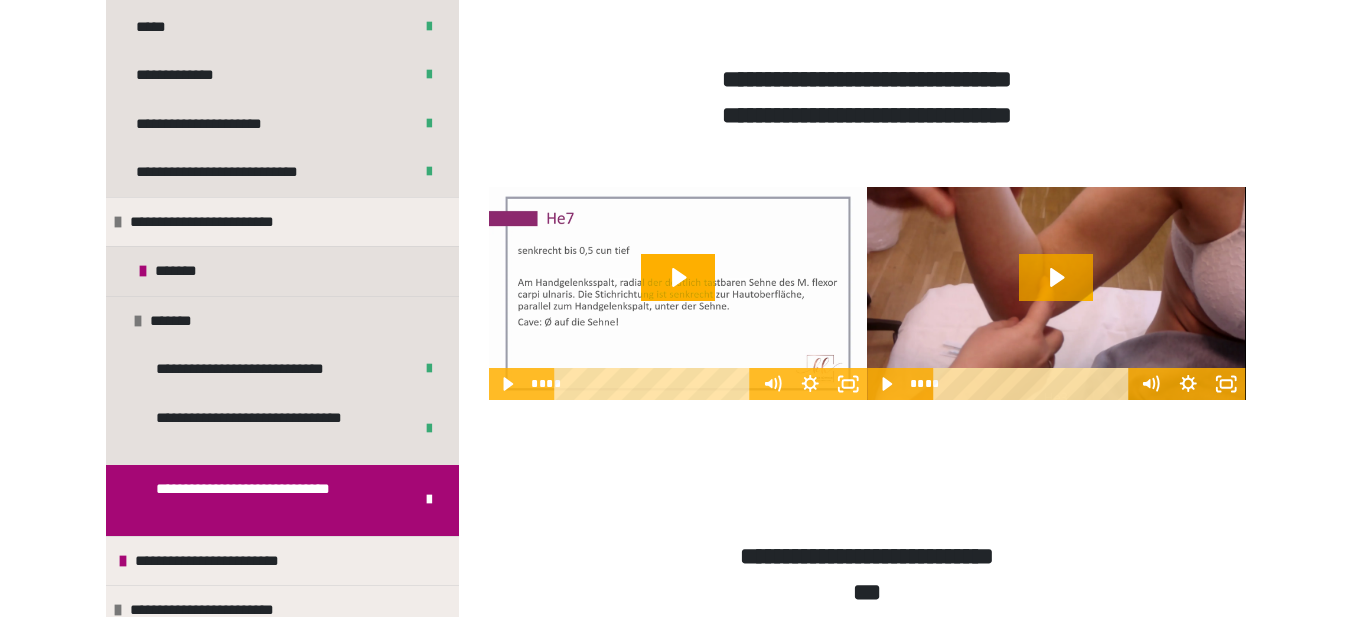 scroll, scrollTop: 1270, scrollLeft: 0, axis: vertical 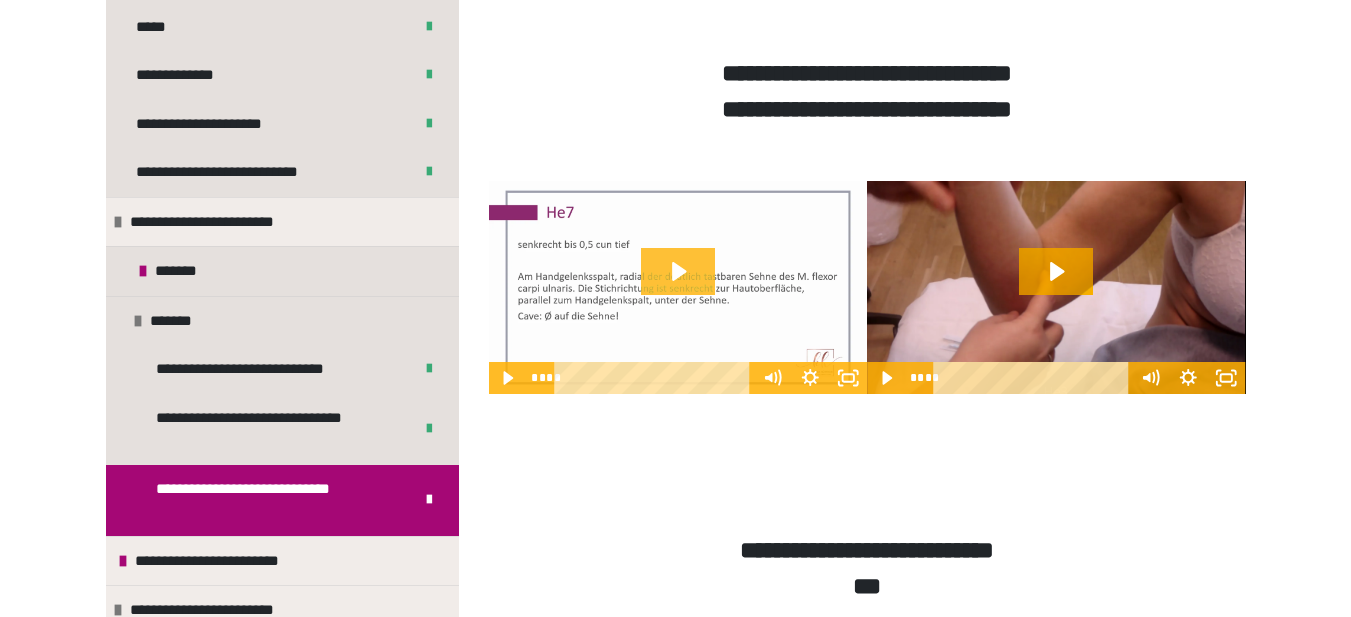 click 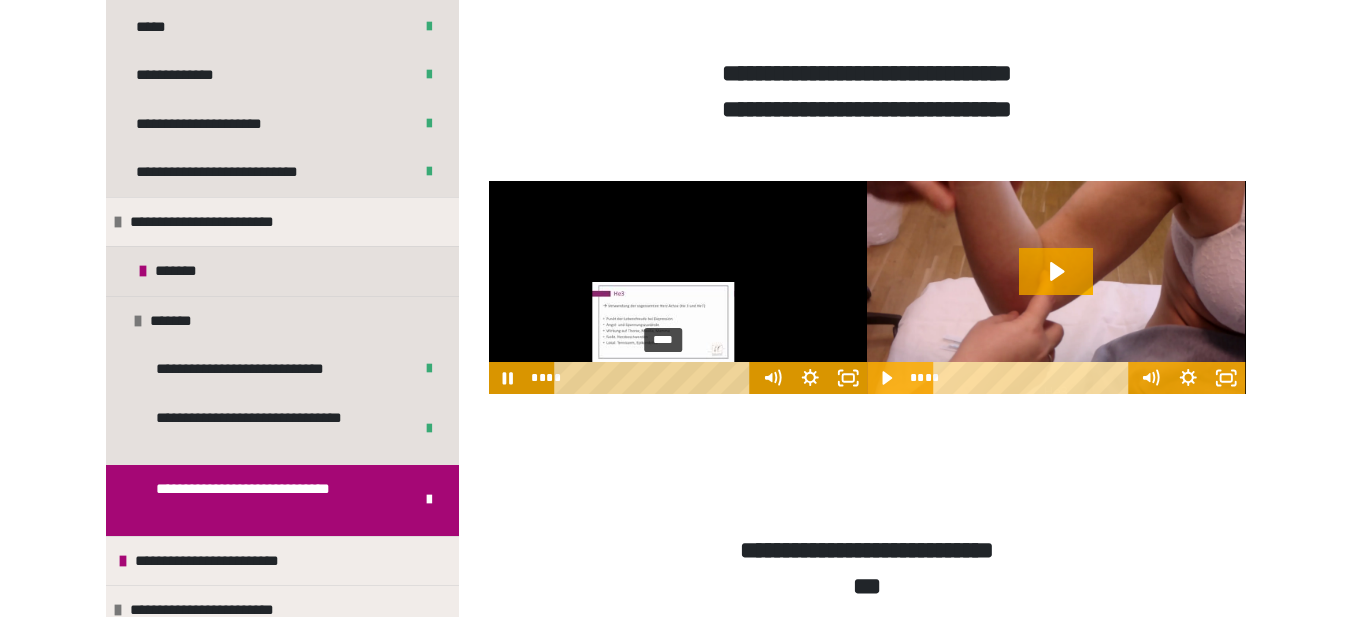 click on "****" at bounding box center [656, 378] 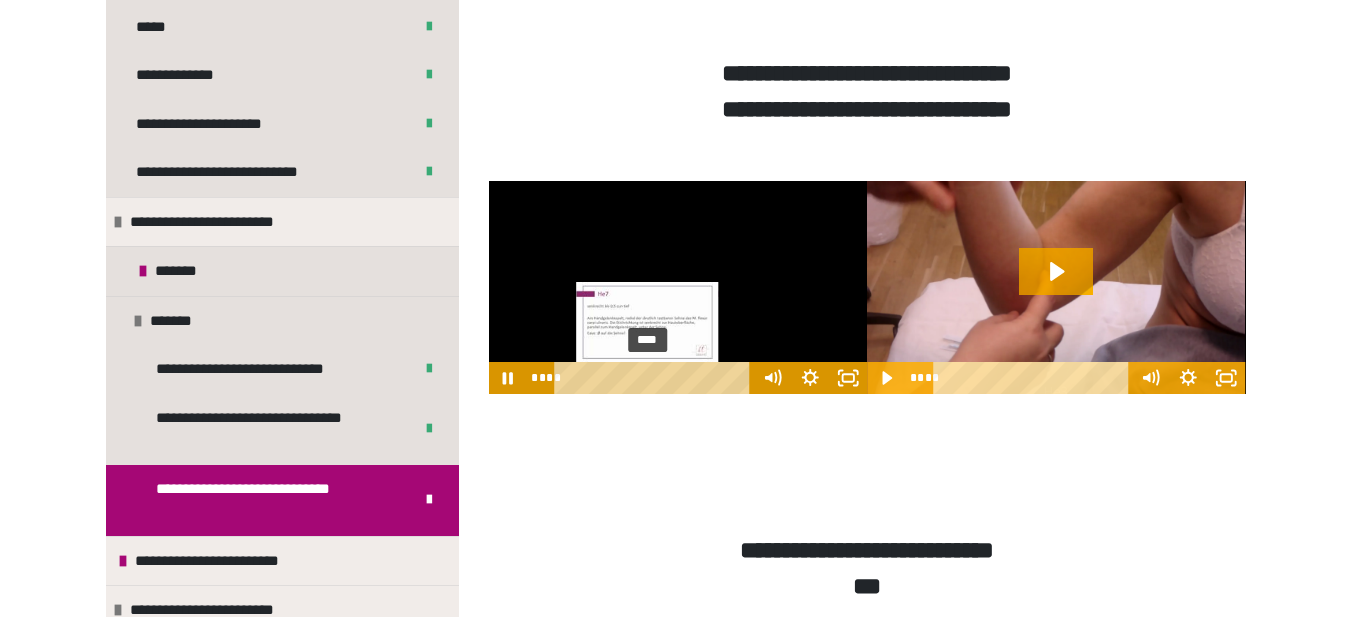 drag, startPoint x: 667, startPoint y: 402, endPoint x: 649, endPoint y: 403, distance: 18.027756 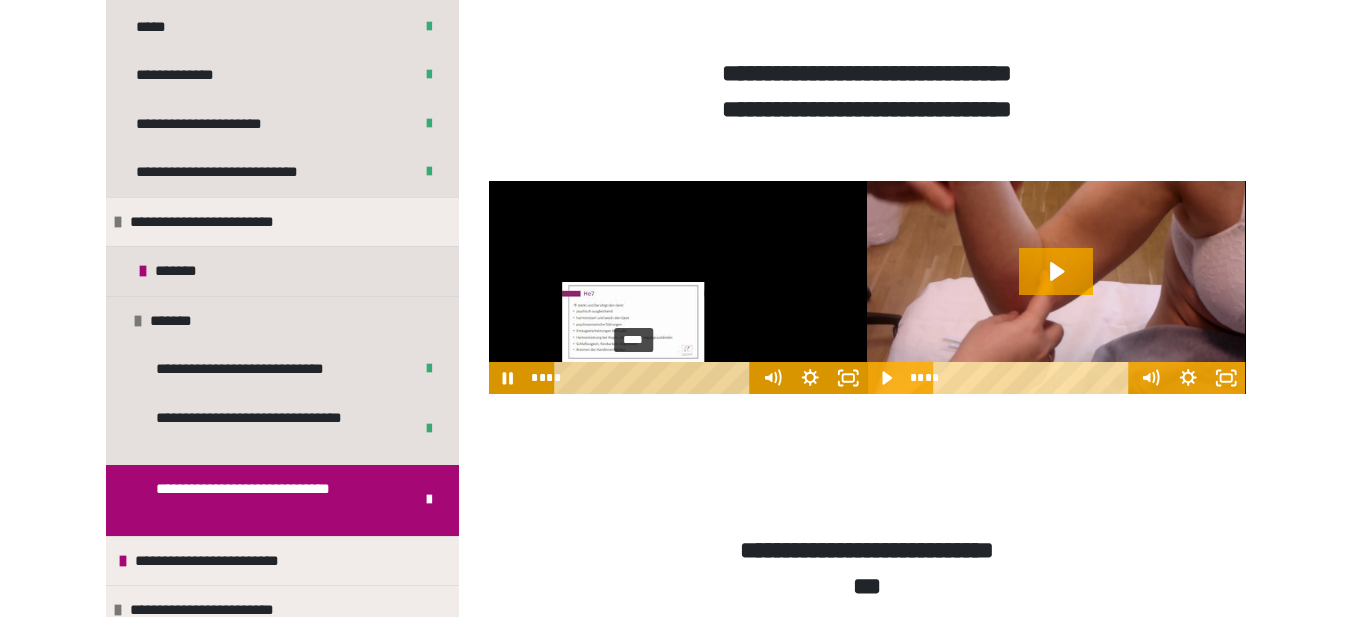 drag, startPoint x: 649, startPoint y: 403, endPoint x: 635, endPoint y: 404, distance: 14.035668 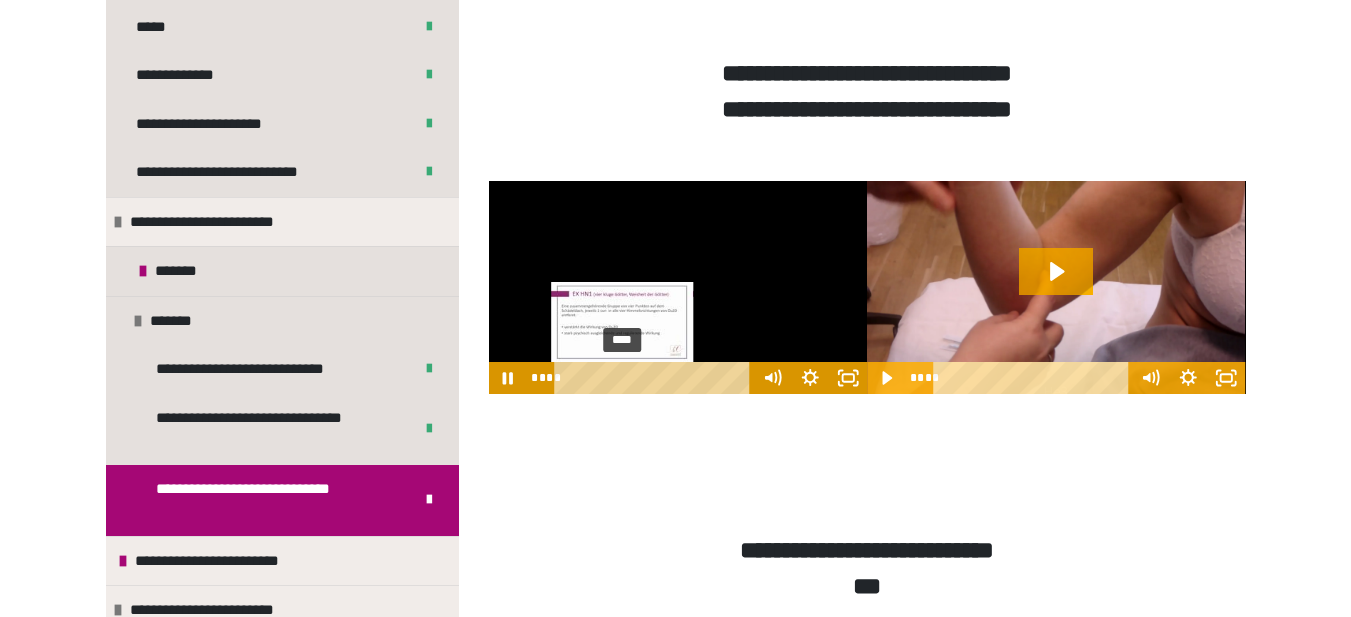 drag, startPoint x: 635, startPoint y: 404, endPoint x: 623, endPoint y: 404, distance: 12 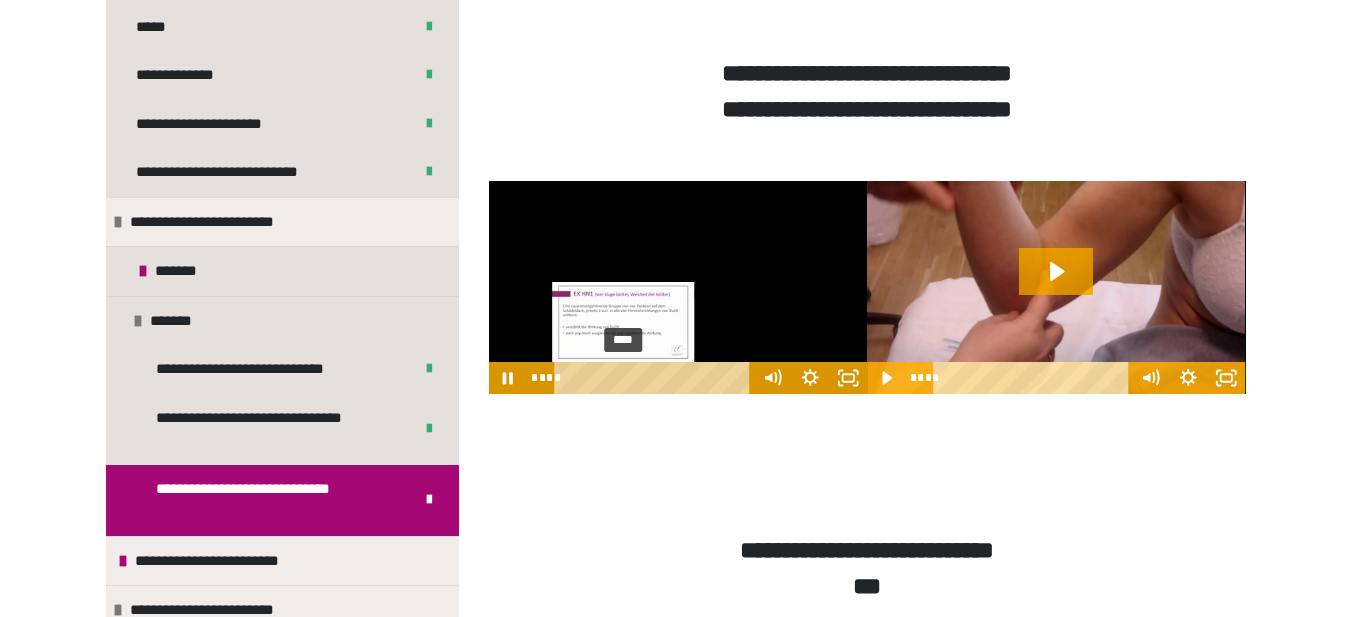 click on "****" at bounding box center [656, 378] 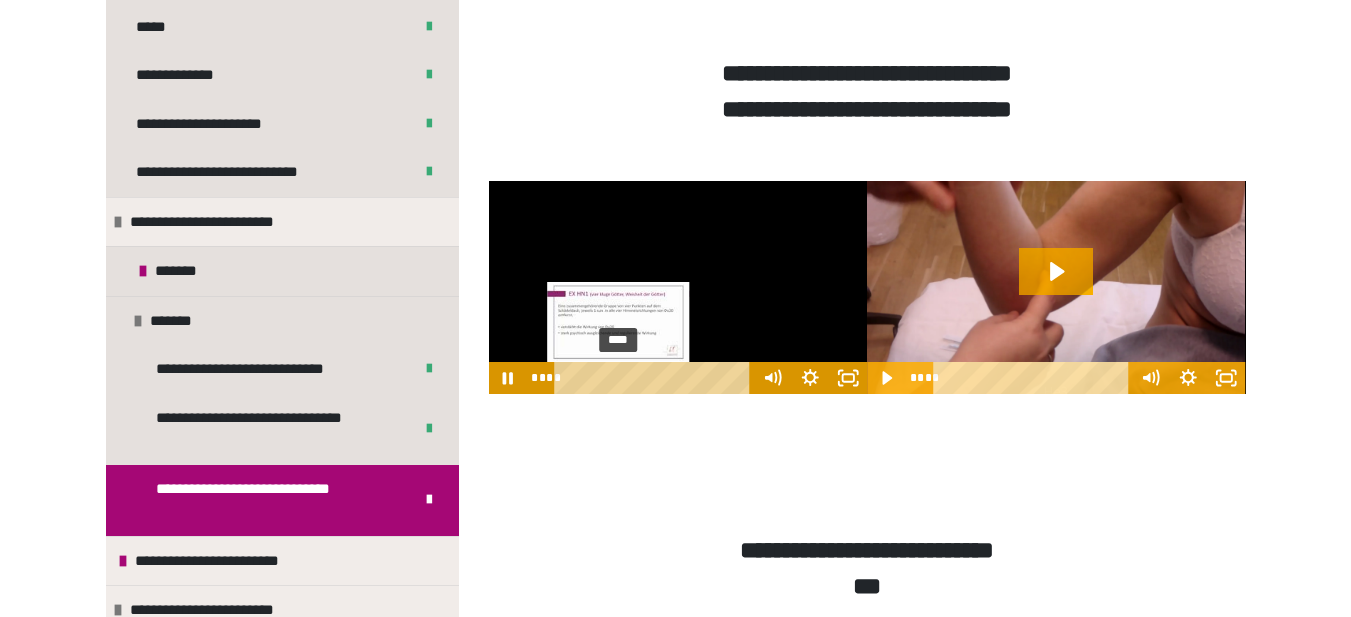 click at bounding box center (618, 378) 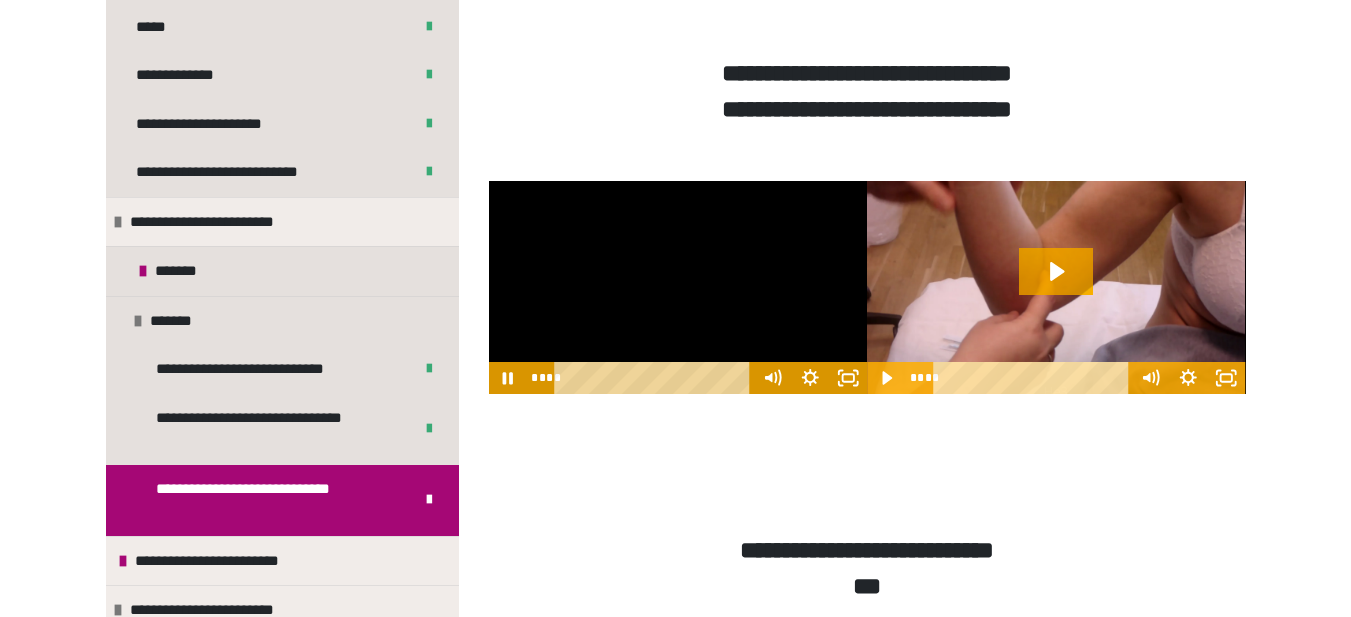 click at bounding box center [678, 287] 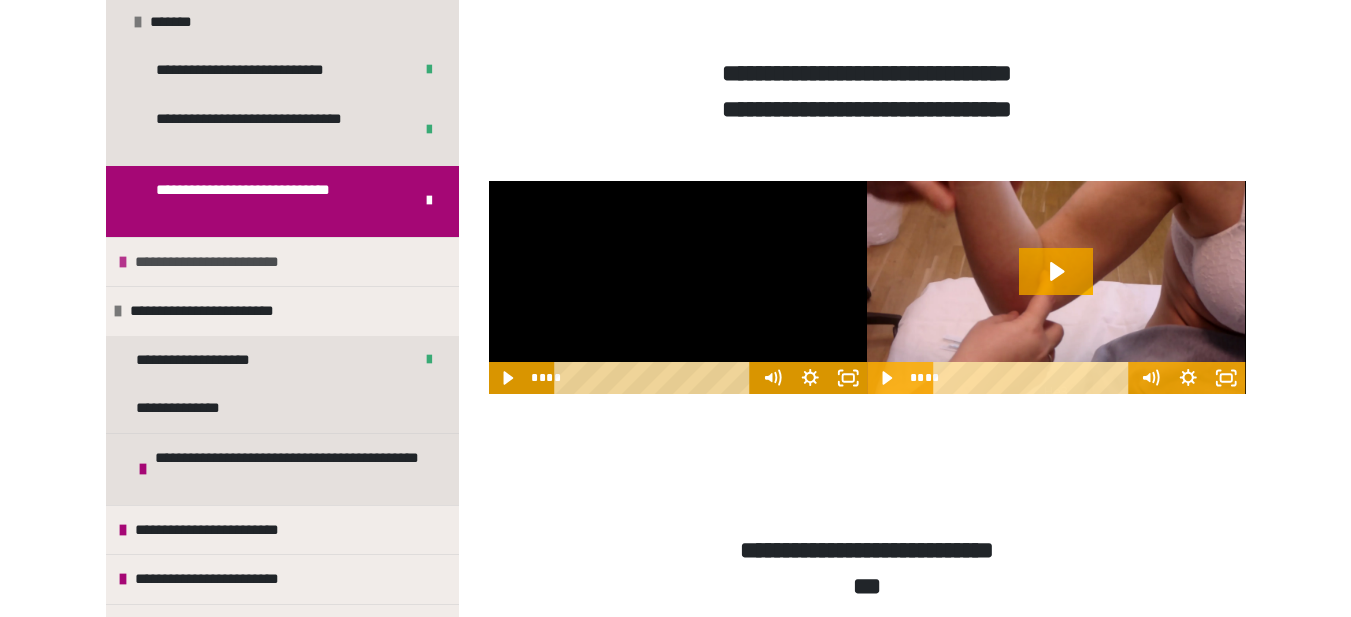 scroll, scrollTop: 500, scrollLeft: 0, axis: vertical 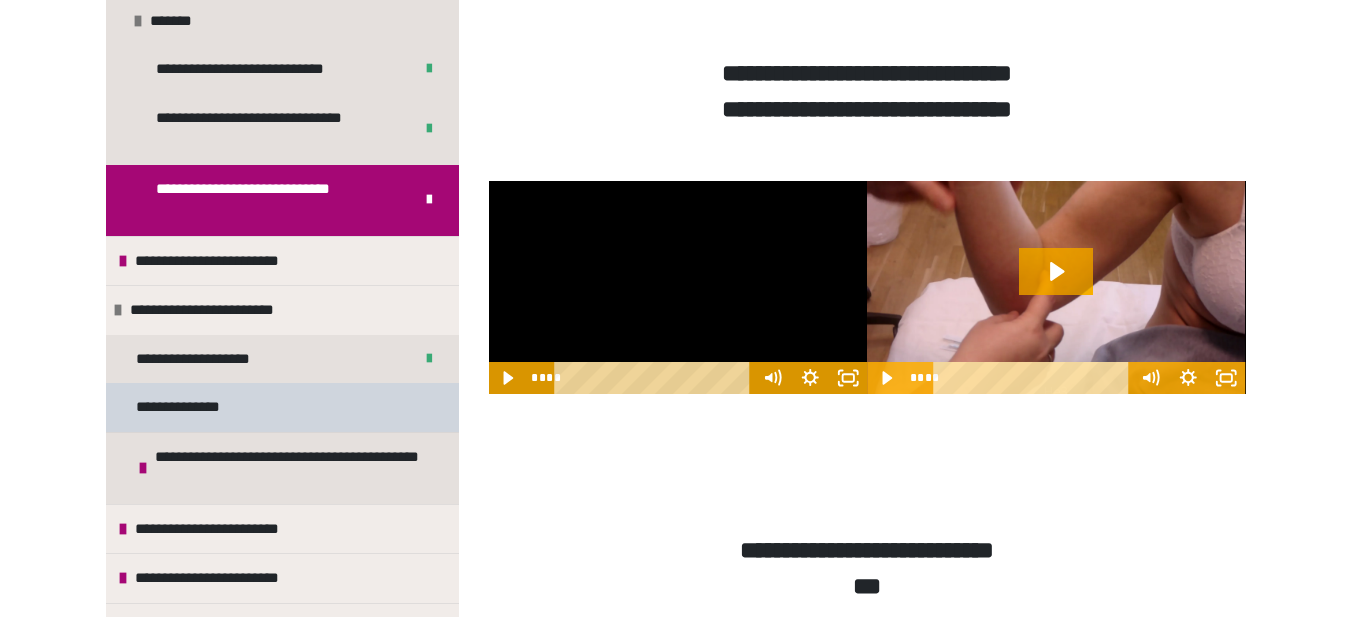click on "**********" at bounding box center (197, 407) 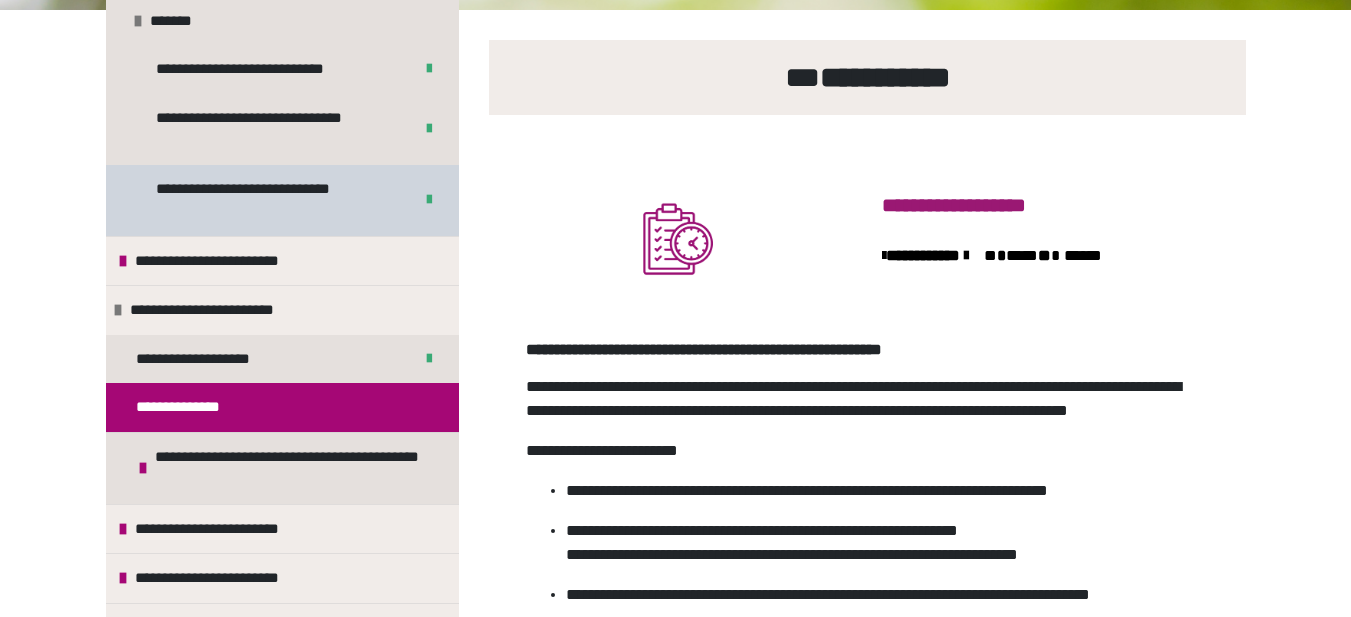 scroll, scrollTop: 200, scrollLeft: 0, axis: vertical 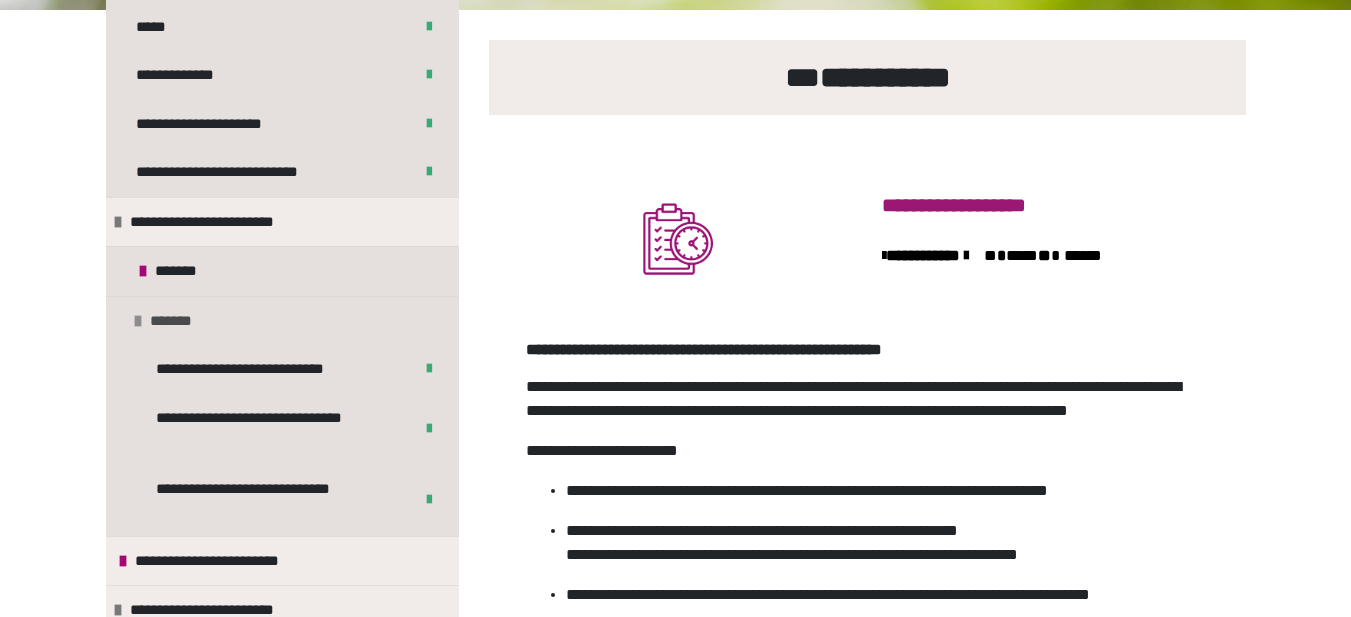 click on "*******" at bounding box center [282, 321] 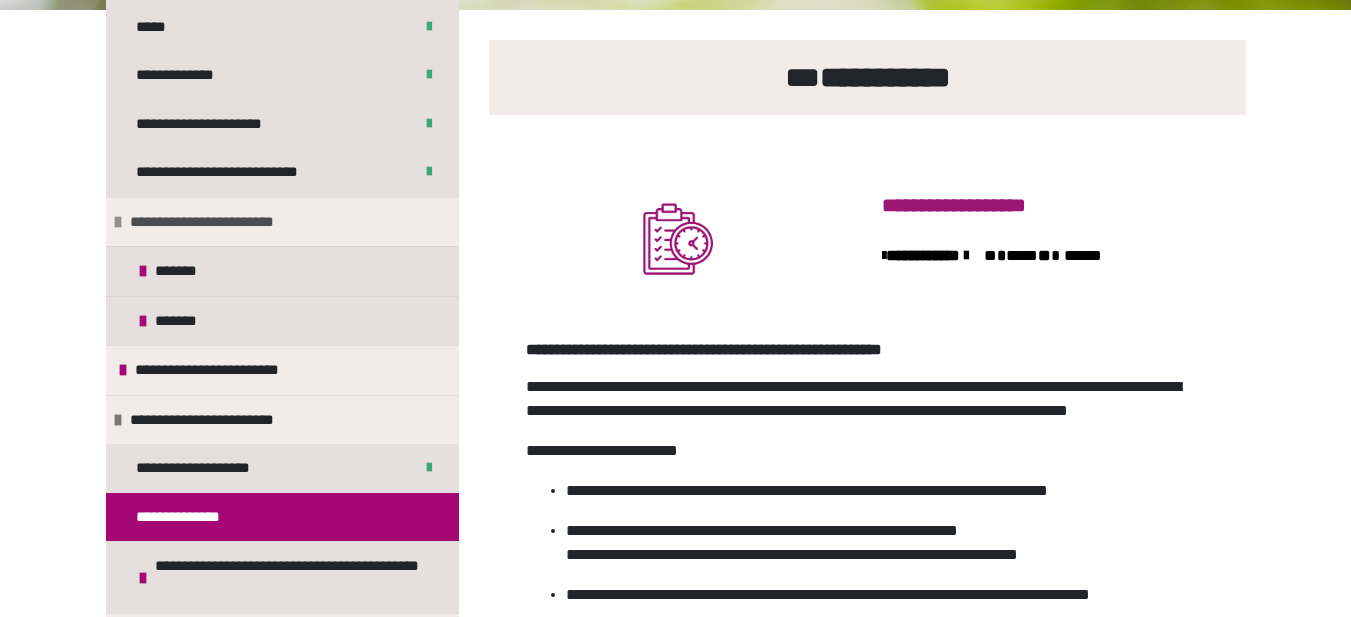 click on "**********" at bounding box center (223, 222) 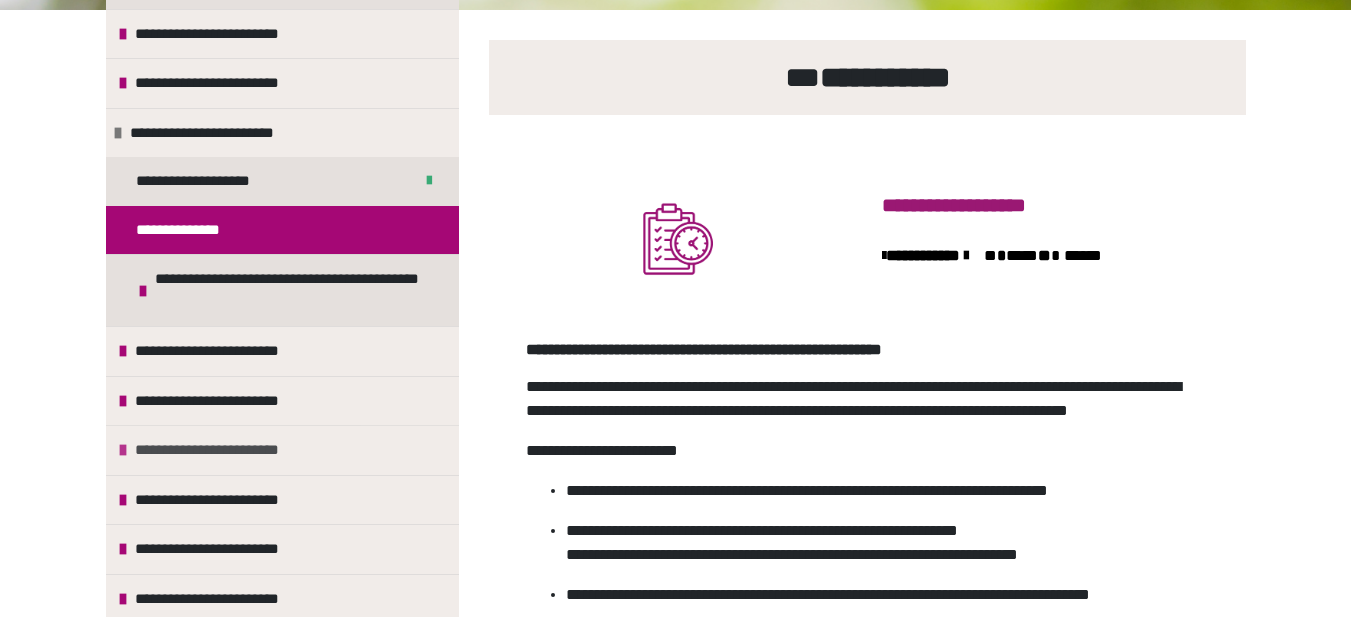 scroll, scrollTop: 389, scrollLeft: 0, axis: vertical 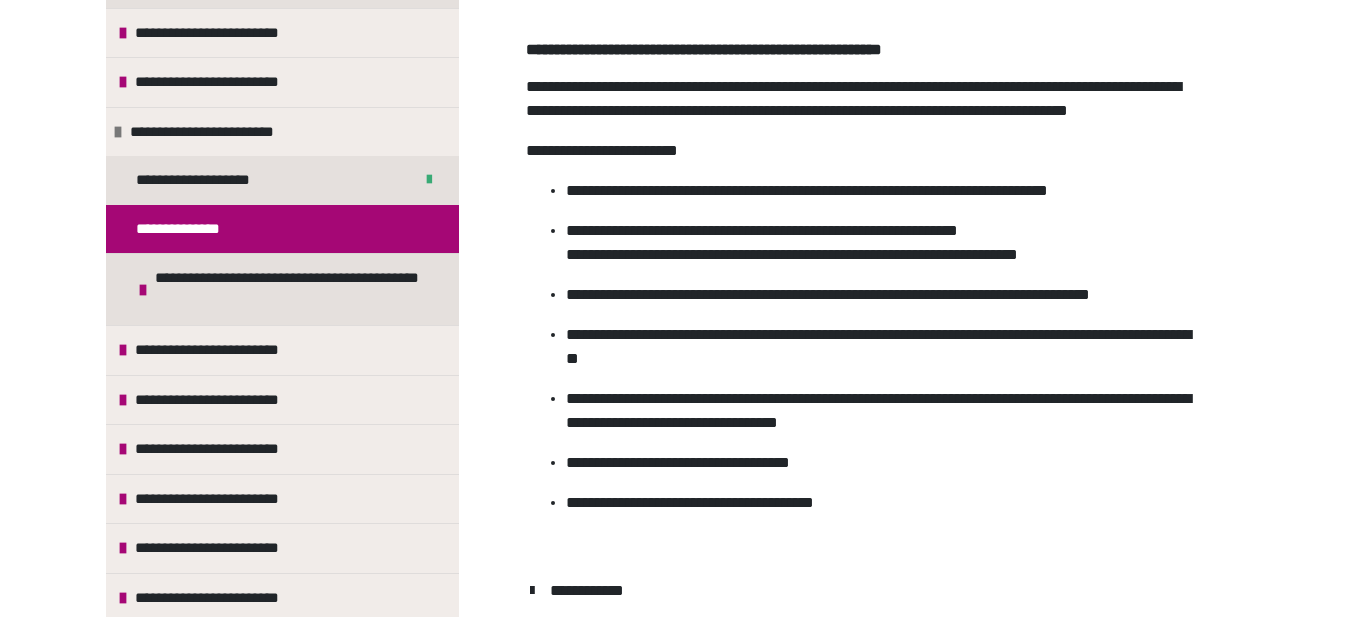 click on "**********" at bounding box center [282, 229] 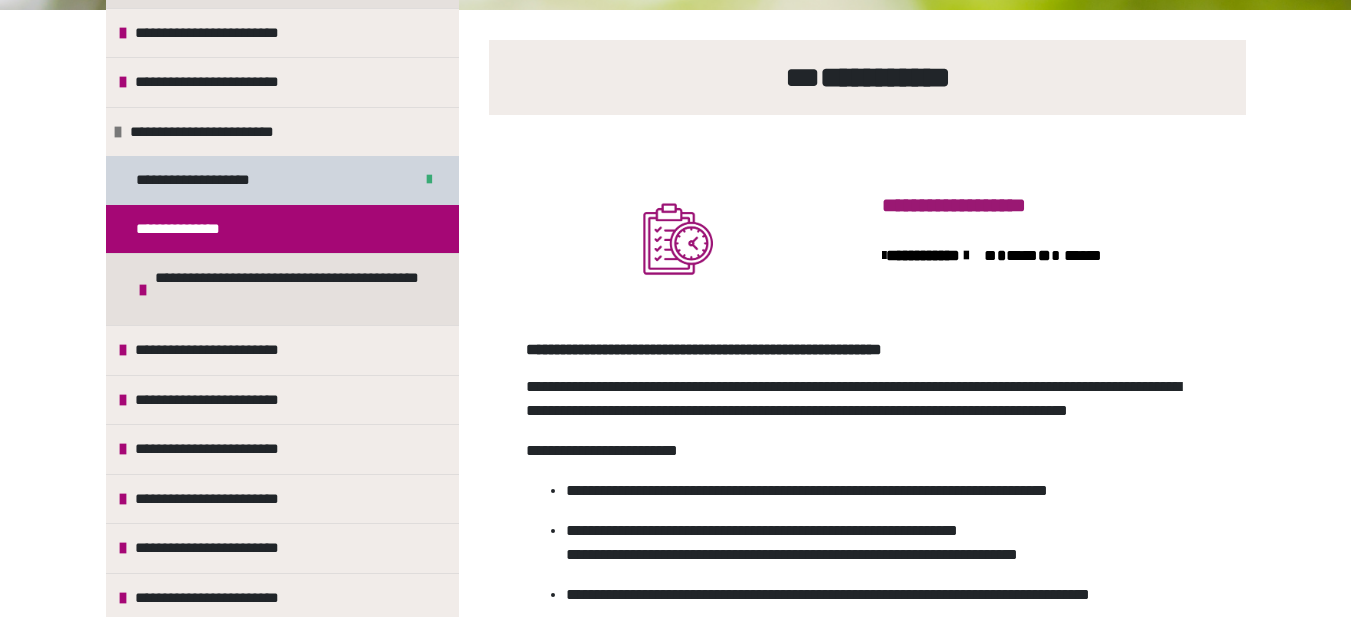 scroll, scrollTop: 289, scrollLeft: 0, axis: vertical 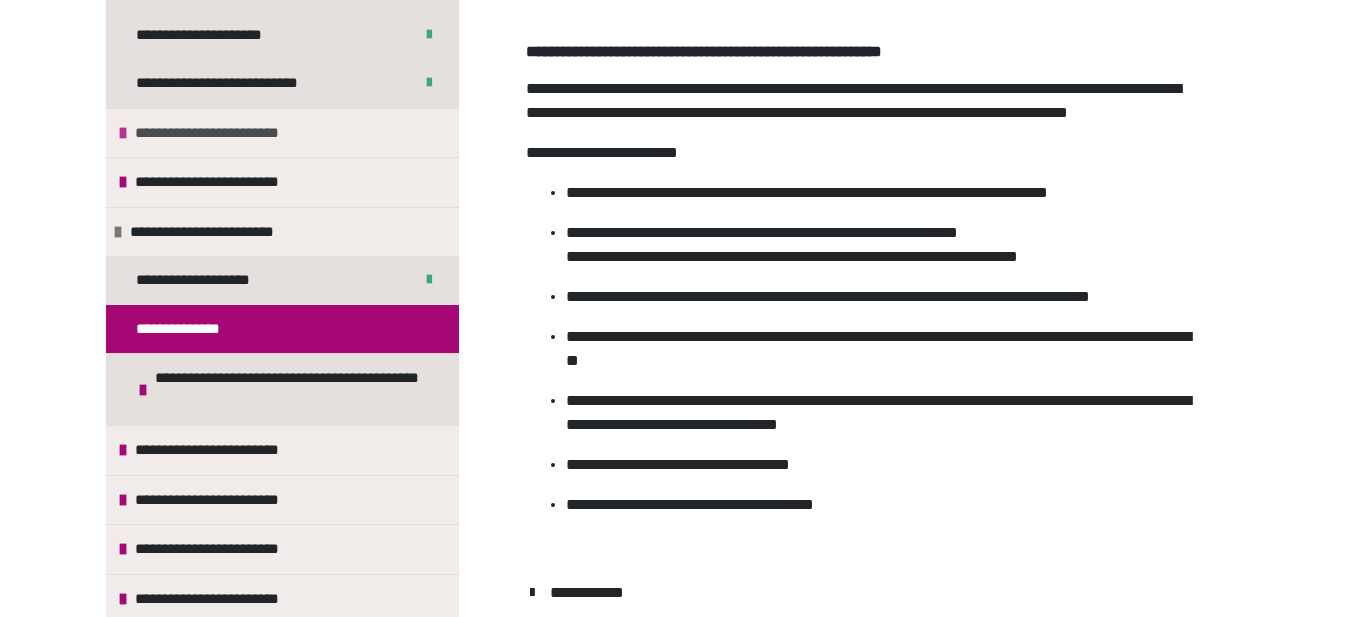 click on "**********" at bounding box center (228, 133) 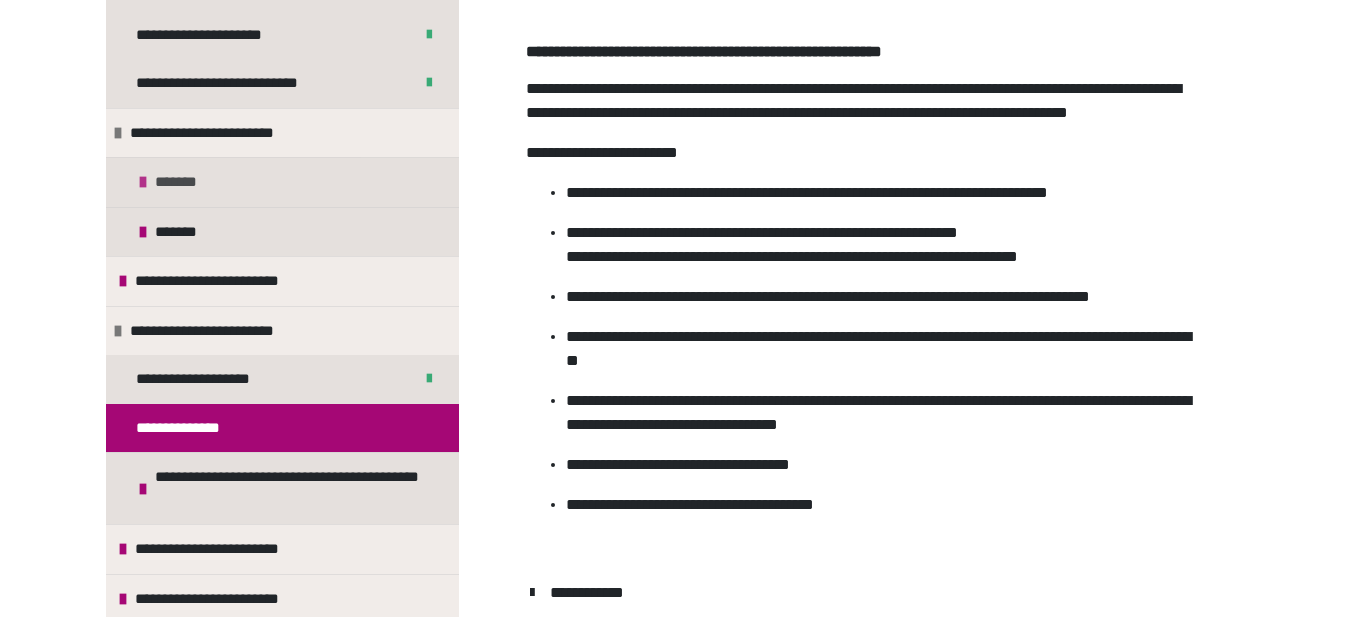 click on "*******" at bounding box center [282, 182] 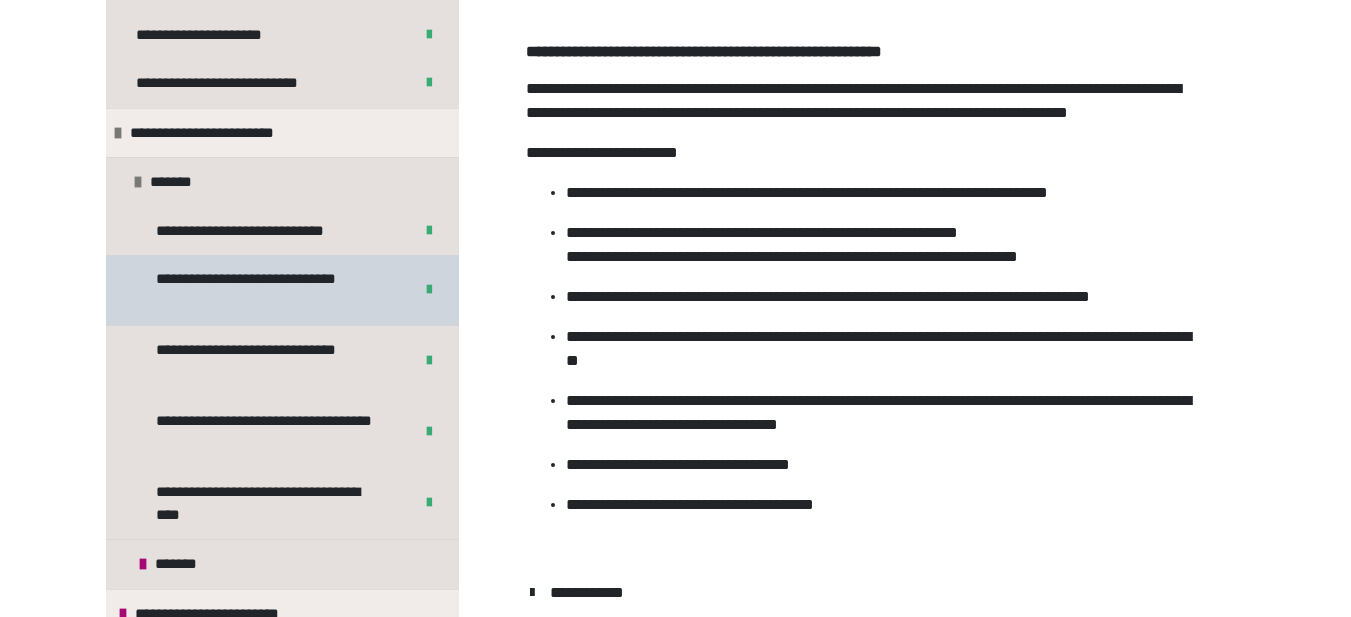 click on "**********" at bounding box center (269, 290) 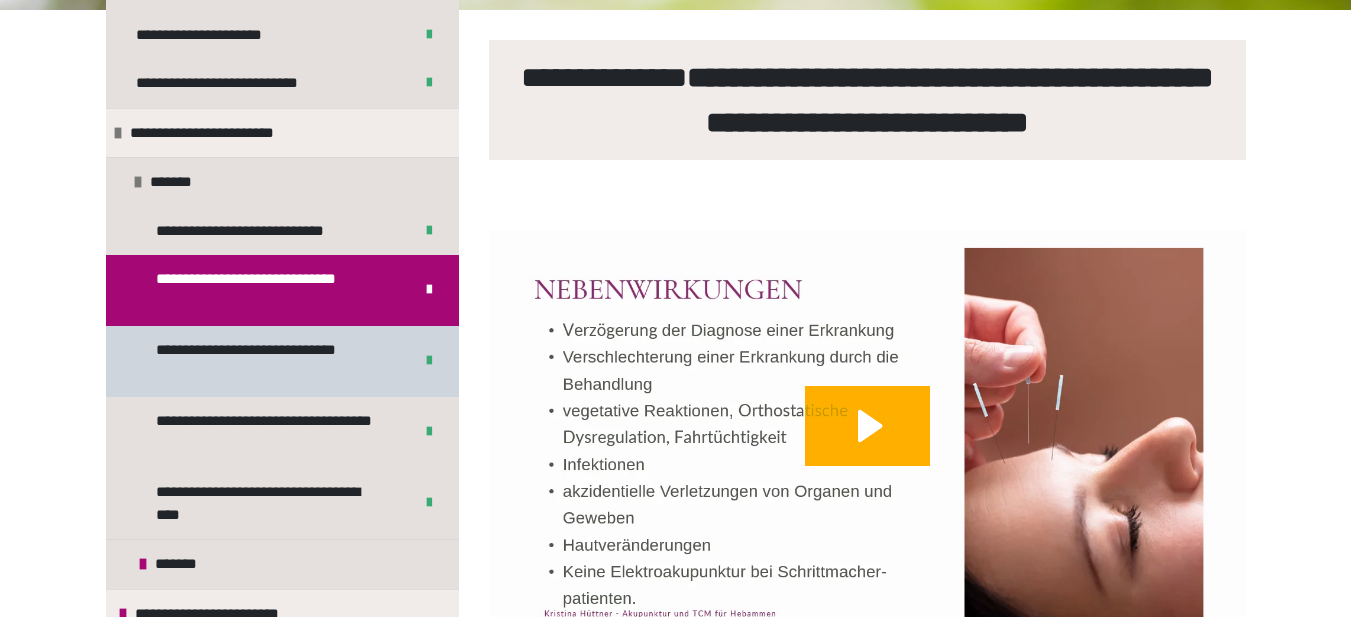 click on "**********" at bounding box center [269, 361] 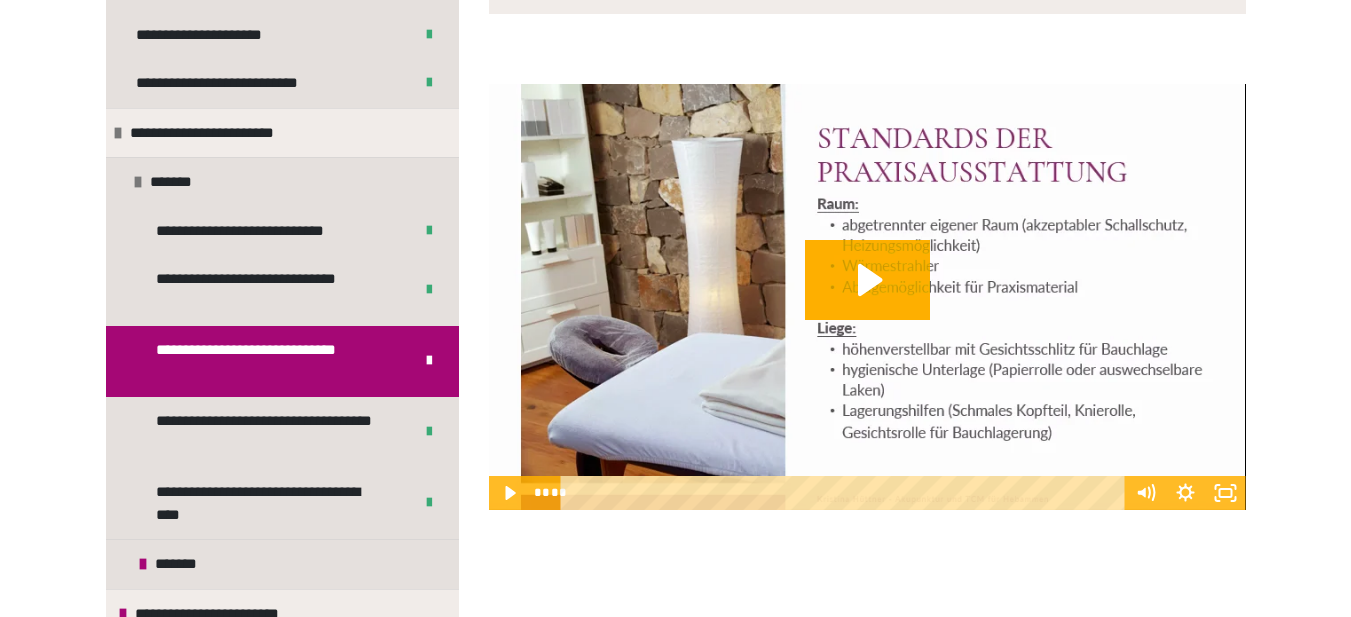 scroll, scrollTop: 370, scrollLeft: 0, axis: vertical 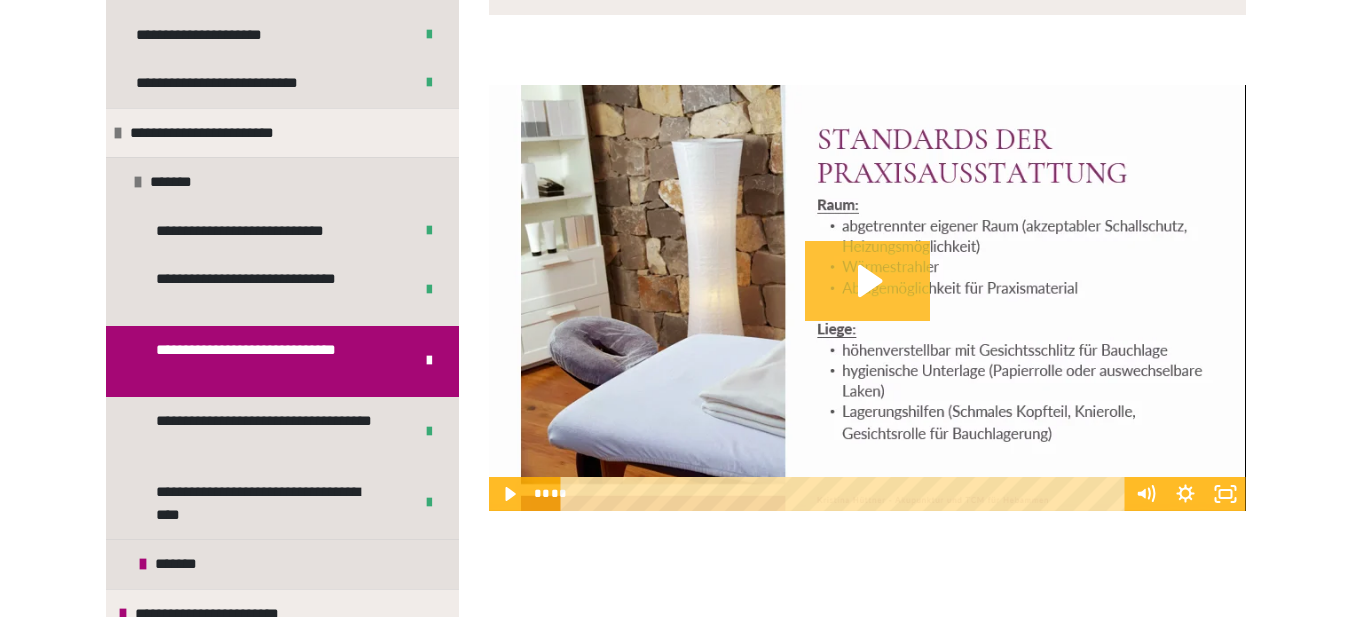 click 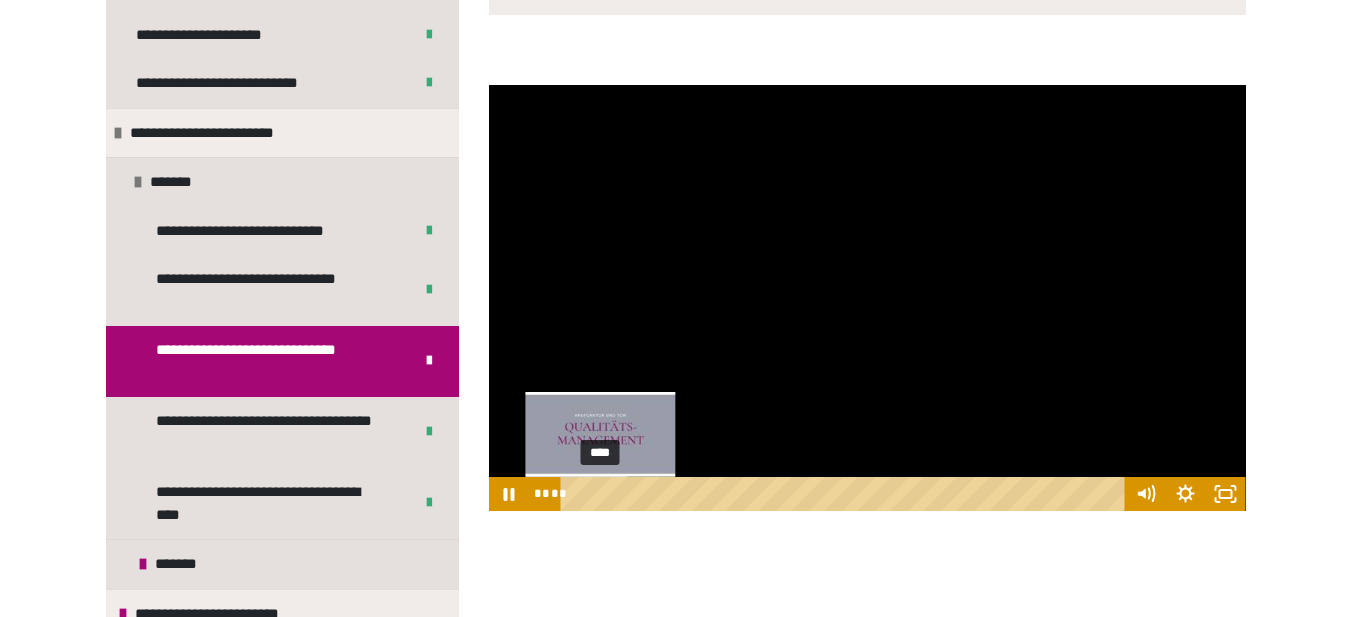 click on "****" at bounding box center [845, 494] 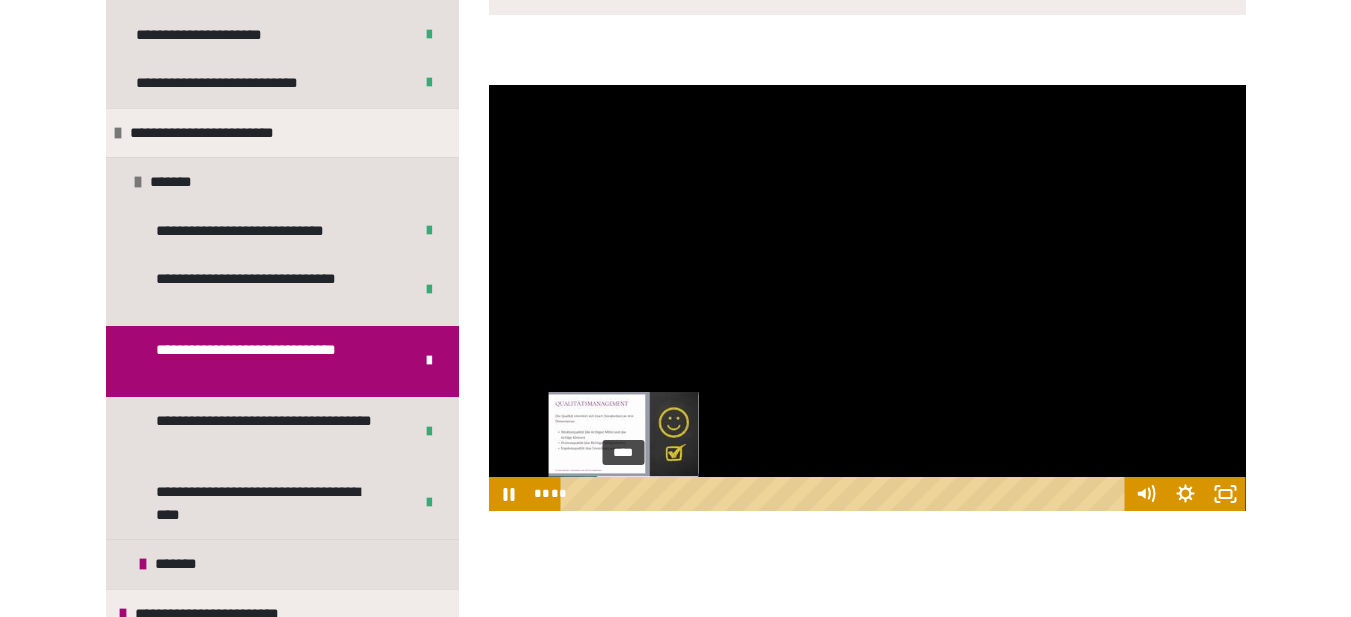 click on "****" at bounding box center [845, 494] 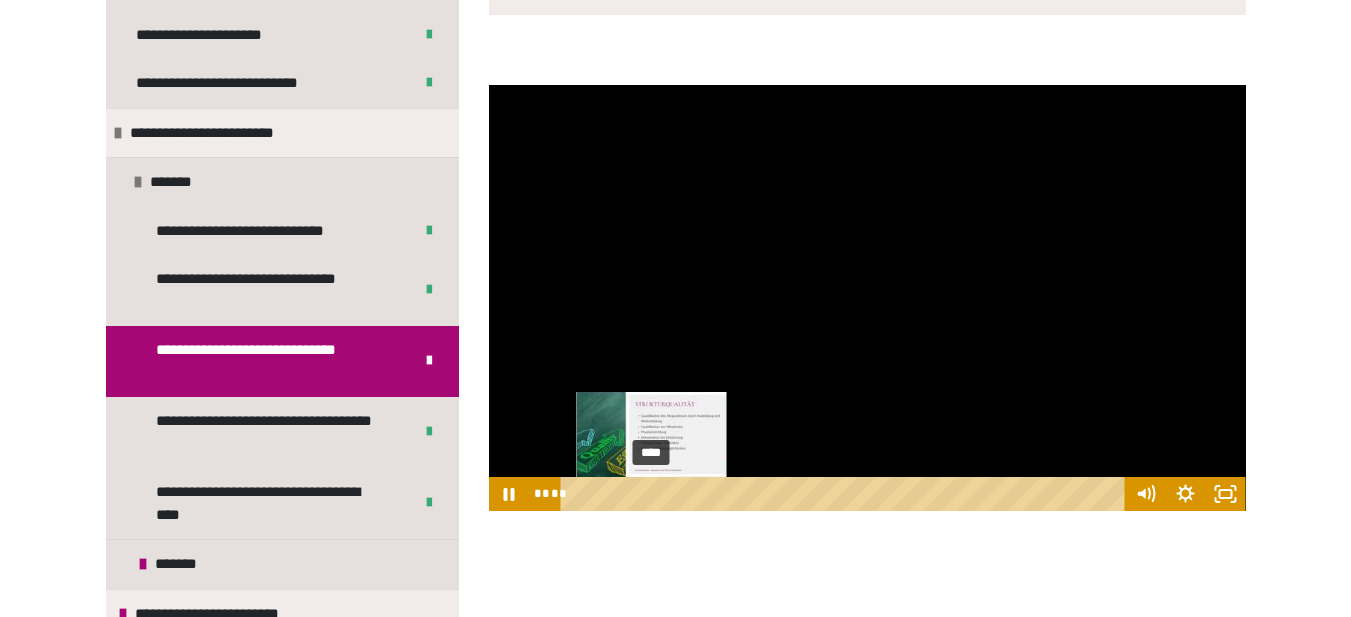 click on "****" at bounding box center (845, 494) 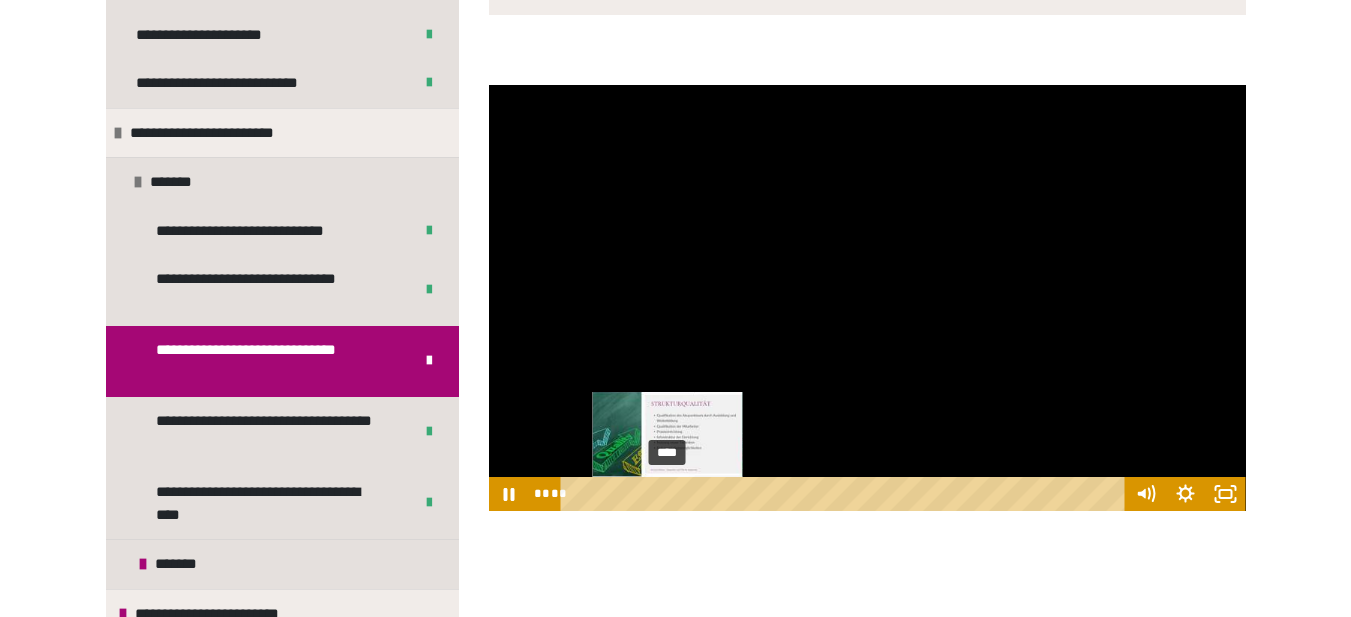 click on "****" at bounding box center [845, 494] 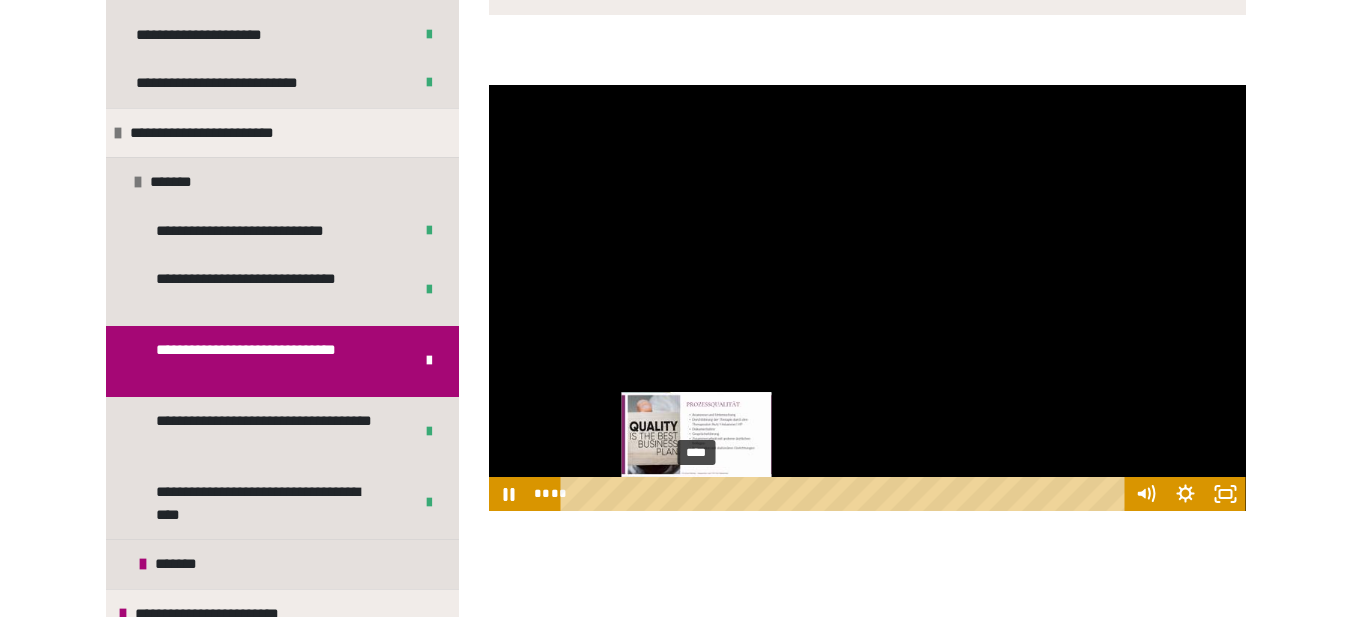 click on "****" at bounding box center (845, 494) 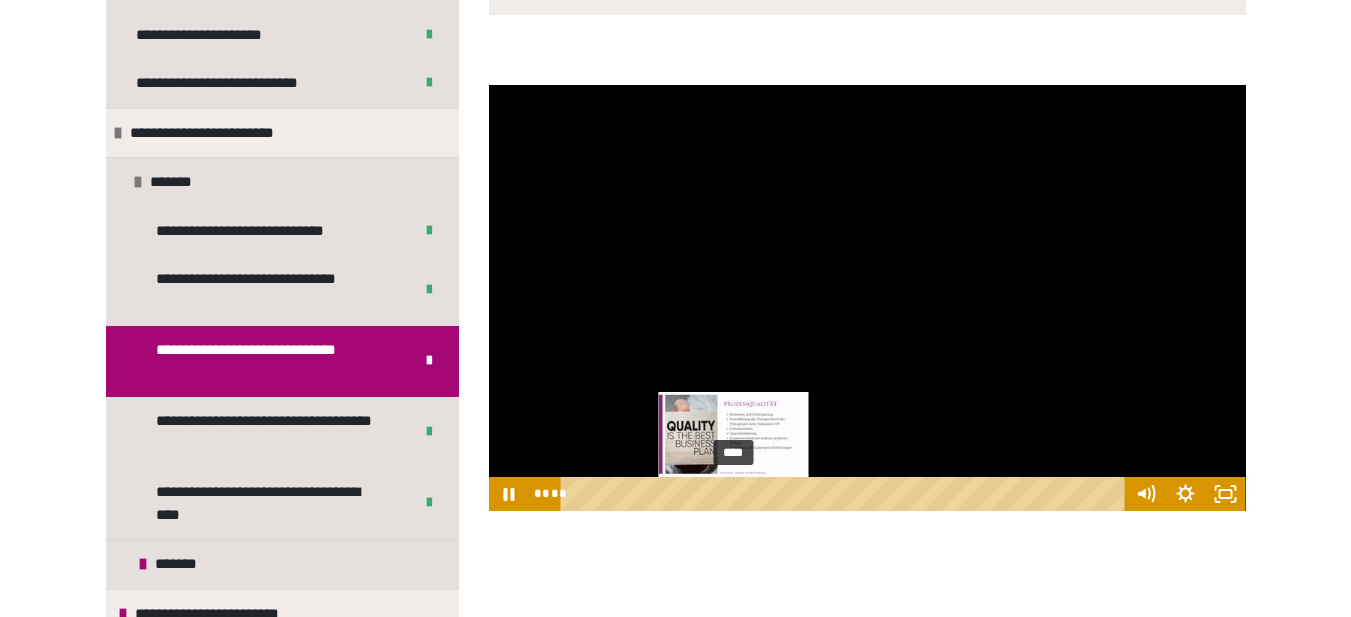 click on "****" at bounding box center (845, 494) 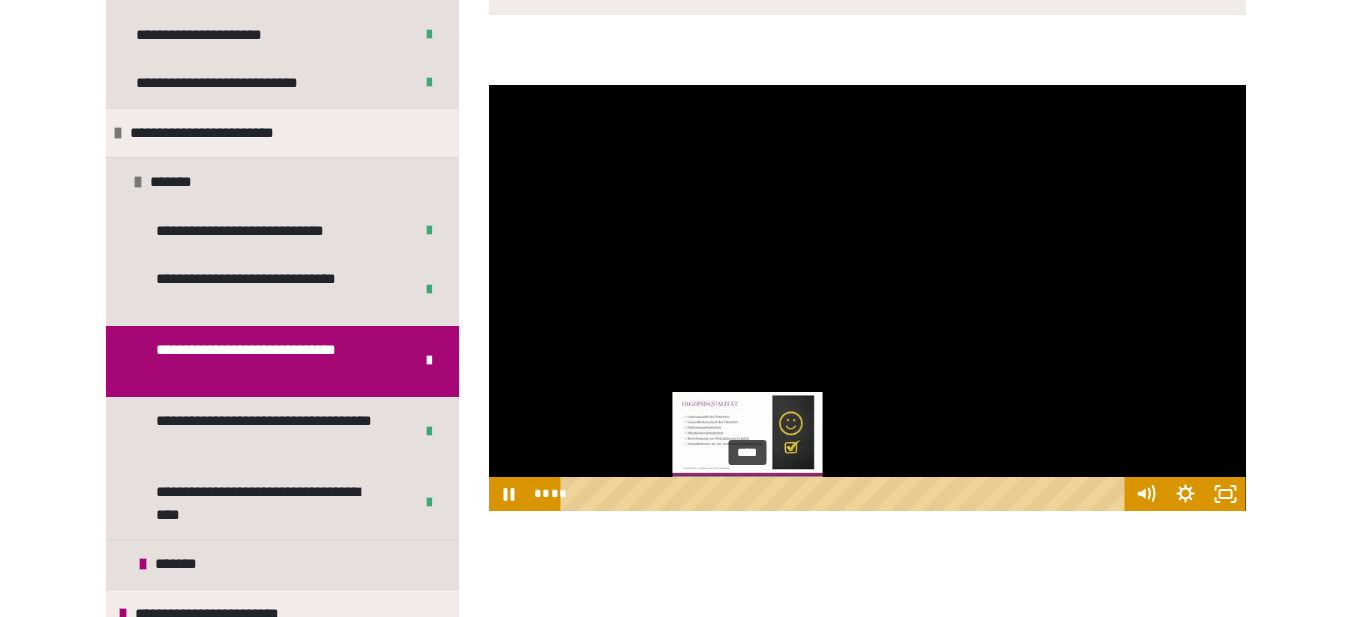 click on "****" at bounding box center (845, 494) 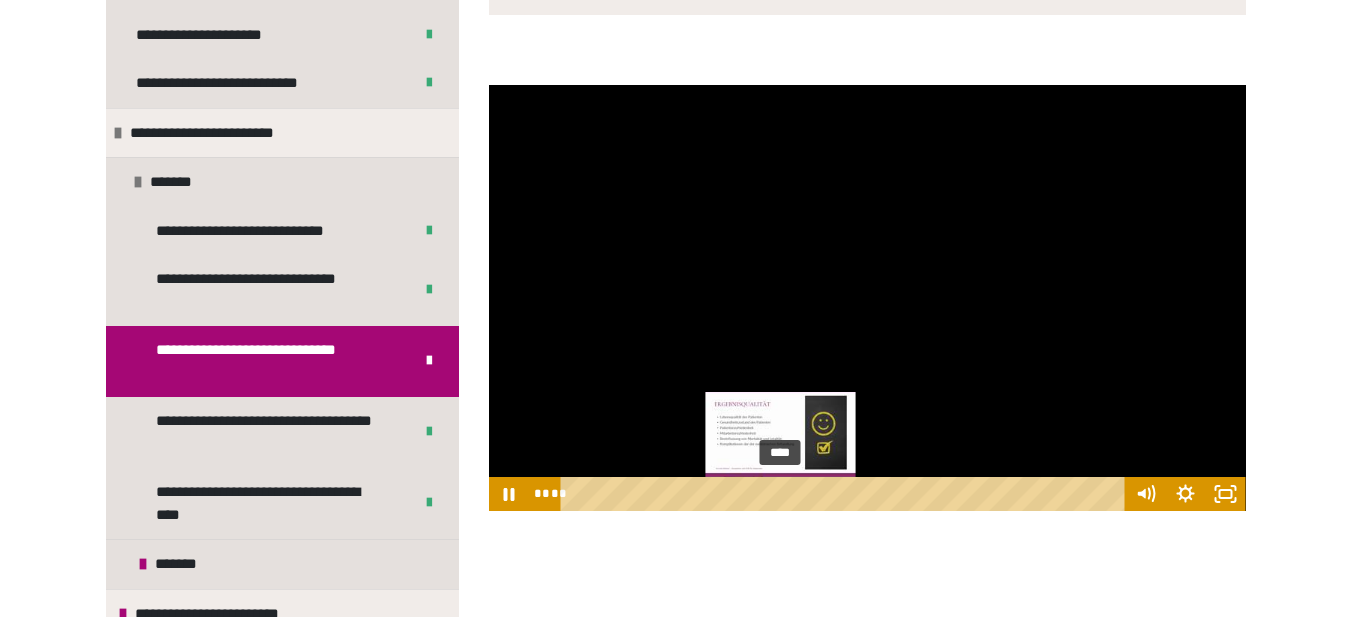 click on "****" at bounding box center [845, 494] 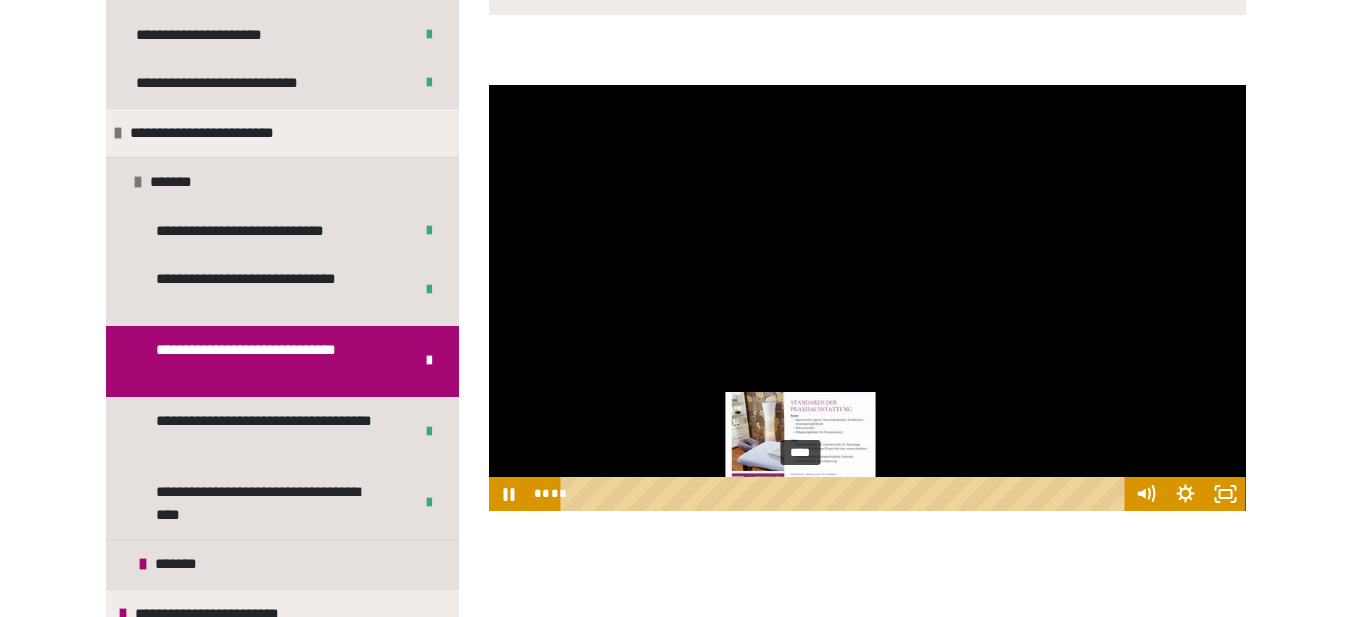 click on "****" at bounding box center (845, 494) 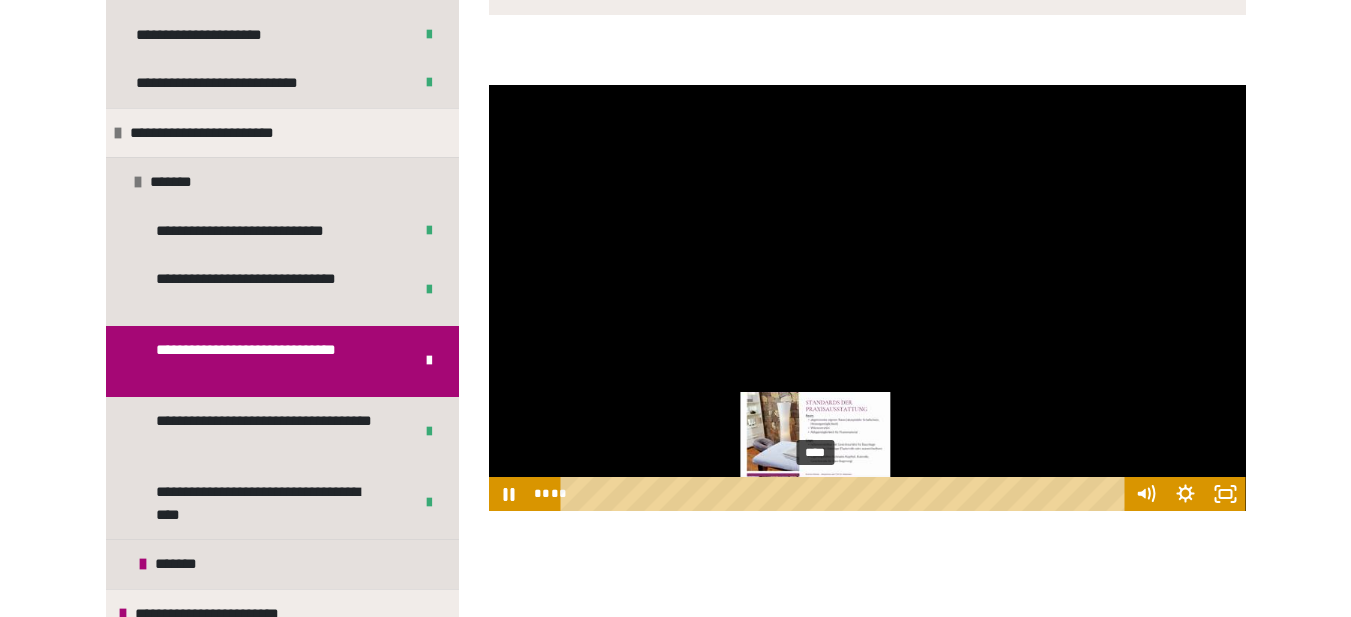 click on "****" at bounding box center (845, 494) 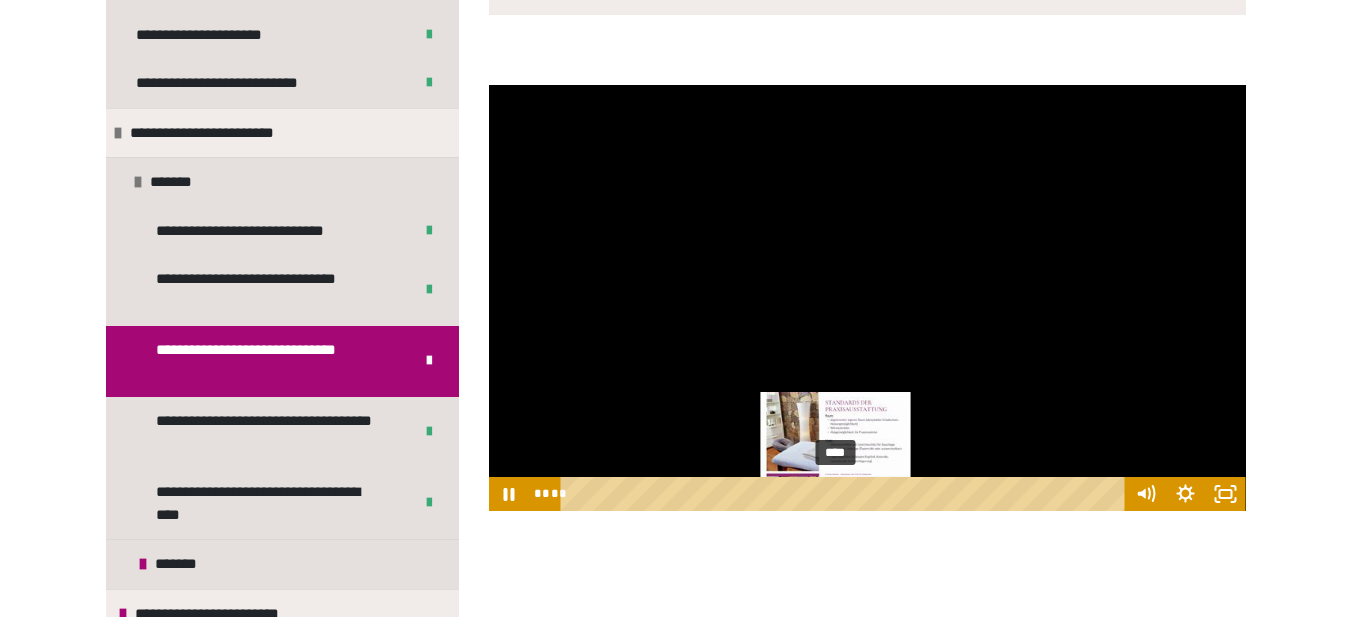 click on "****" at bounding box center (845, 494) 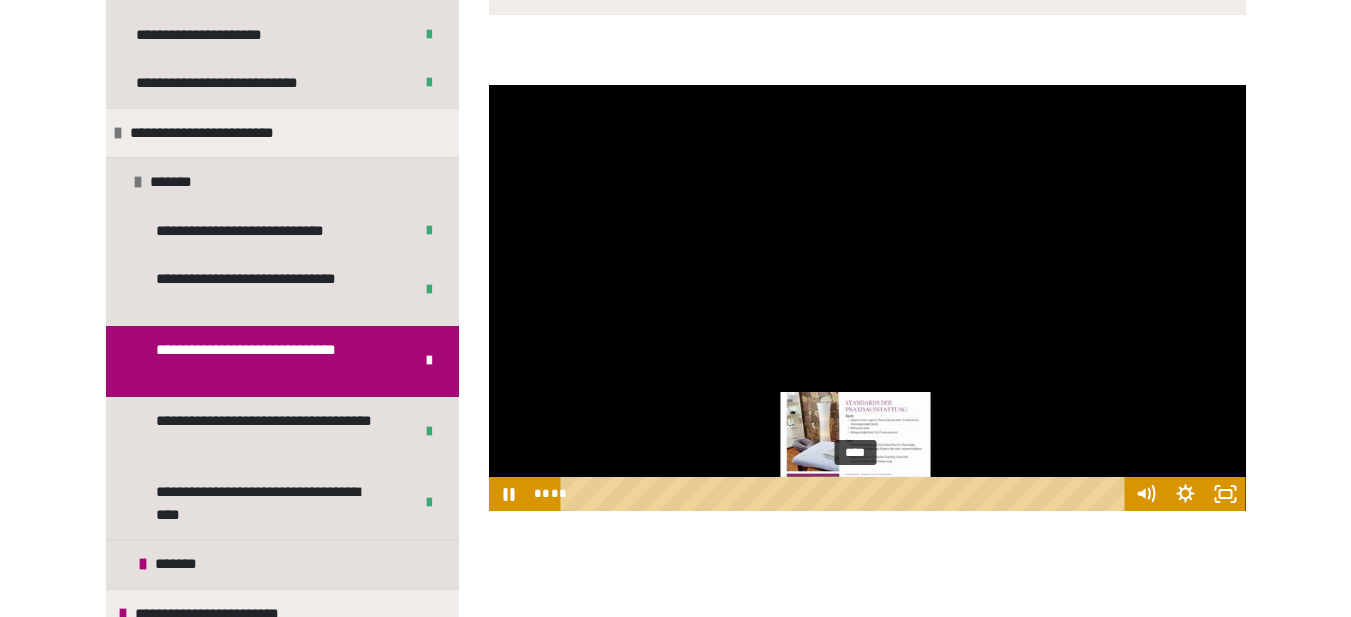 click on "****" at bounding box center [845, 494] 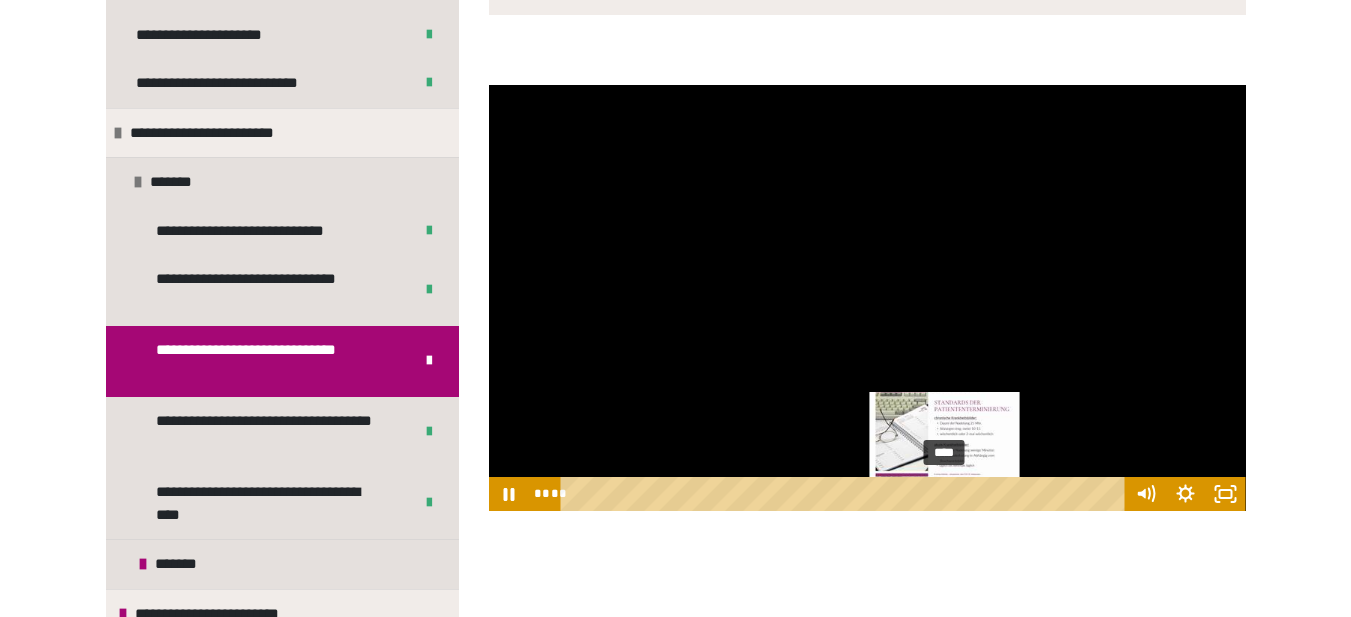 click on "****" at bounding box center (845, 494) 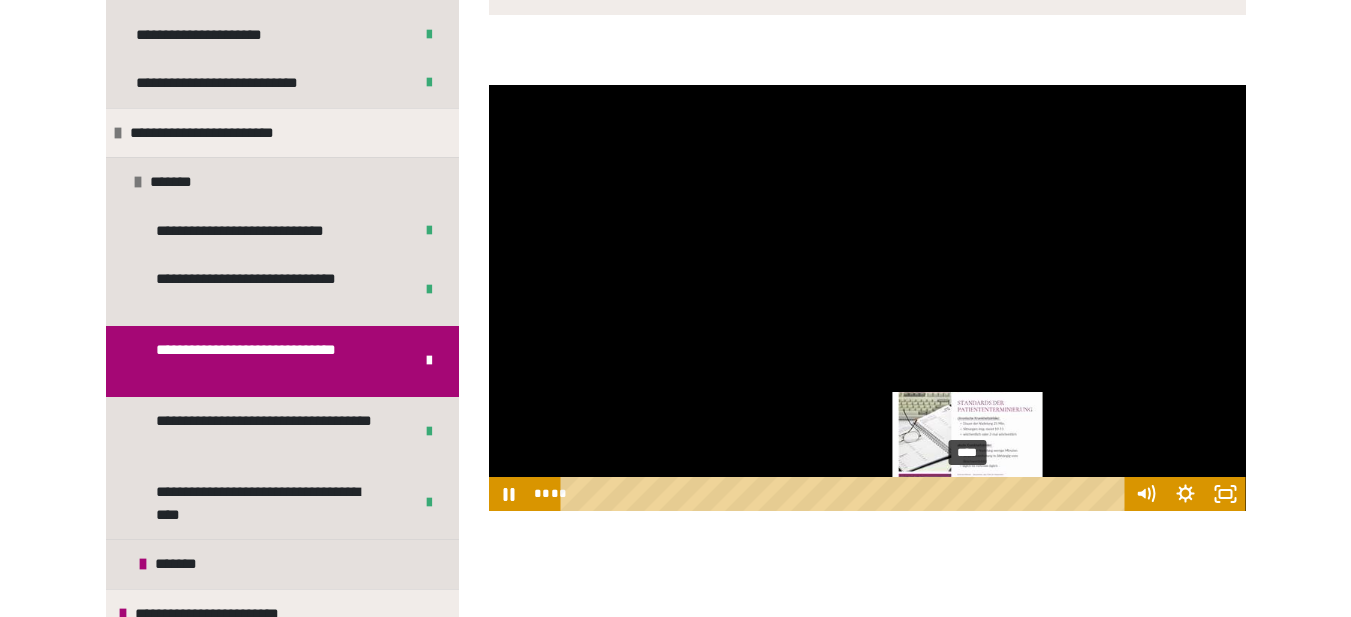 click on "****" at bounding box center [845, 494] 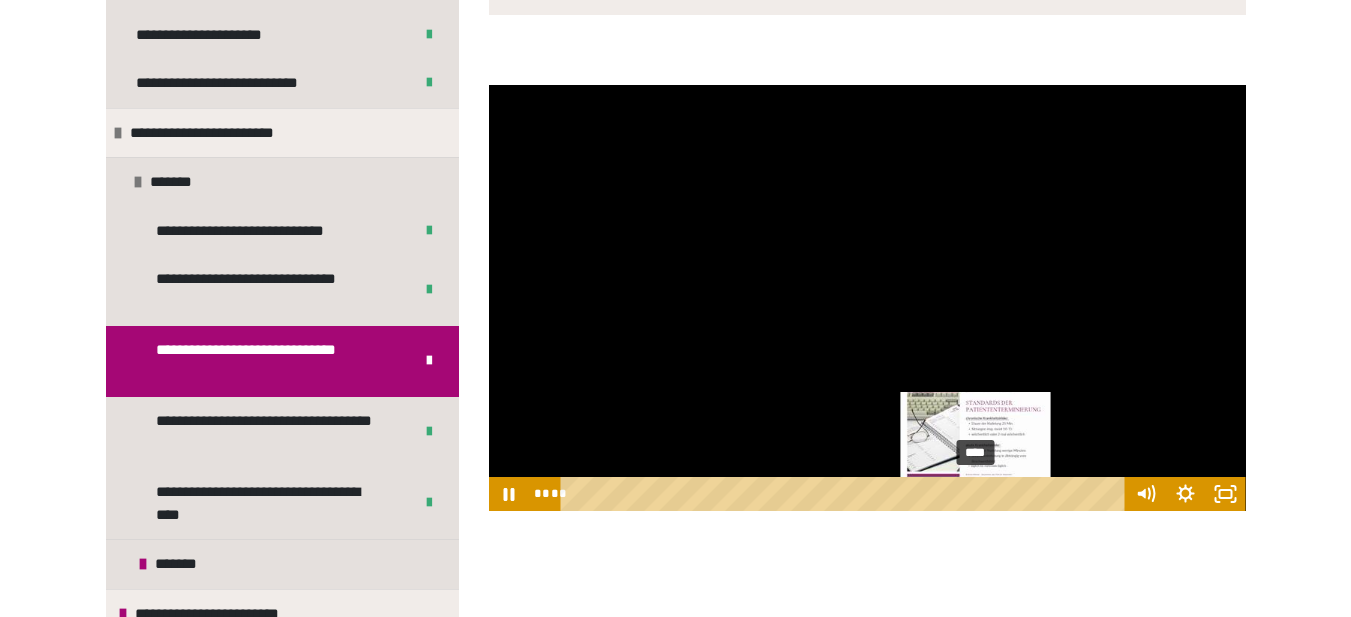 click on "****" at bounding box center [845, 494] 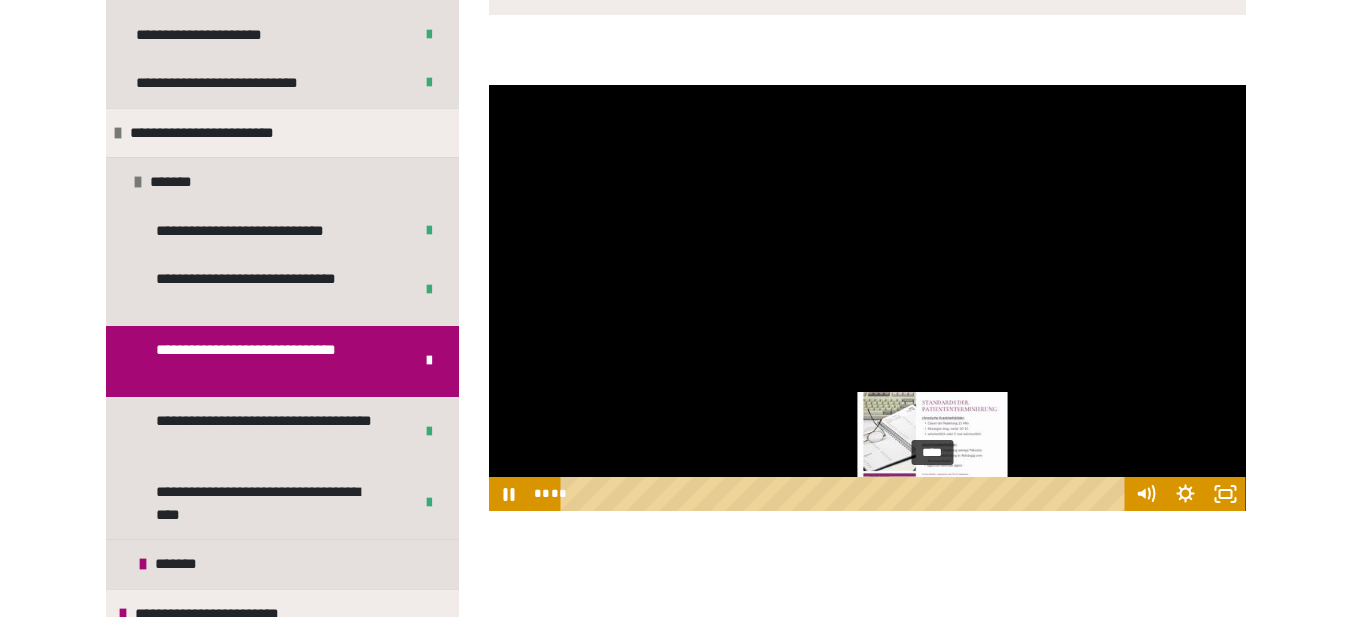 click on "****" at bounding box center (845, 494) 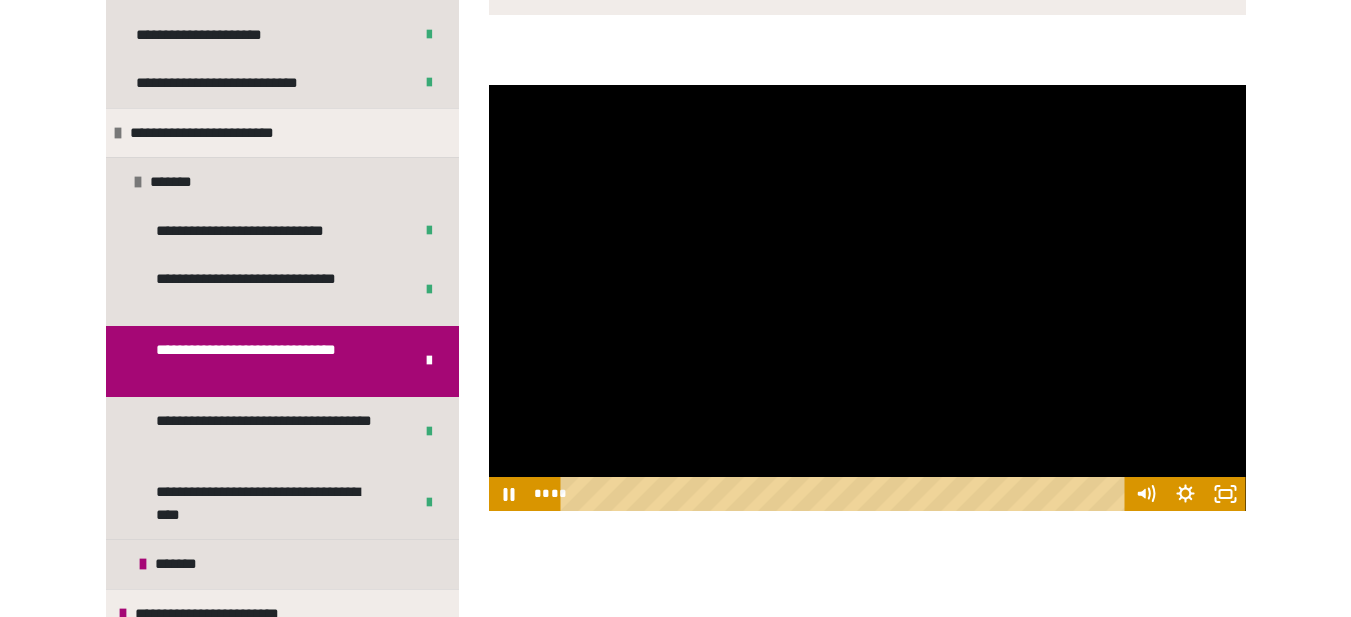 click at bounding box center (867, 298) 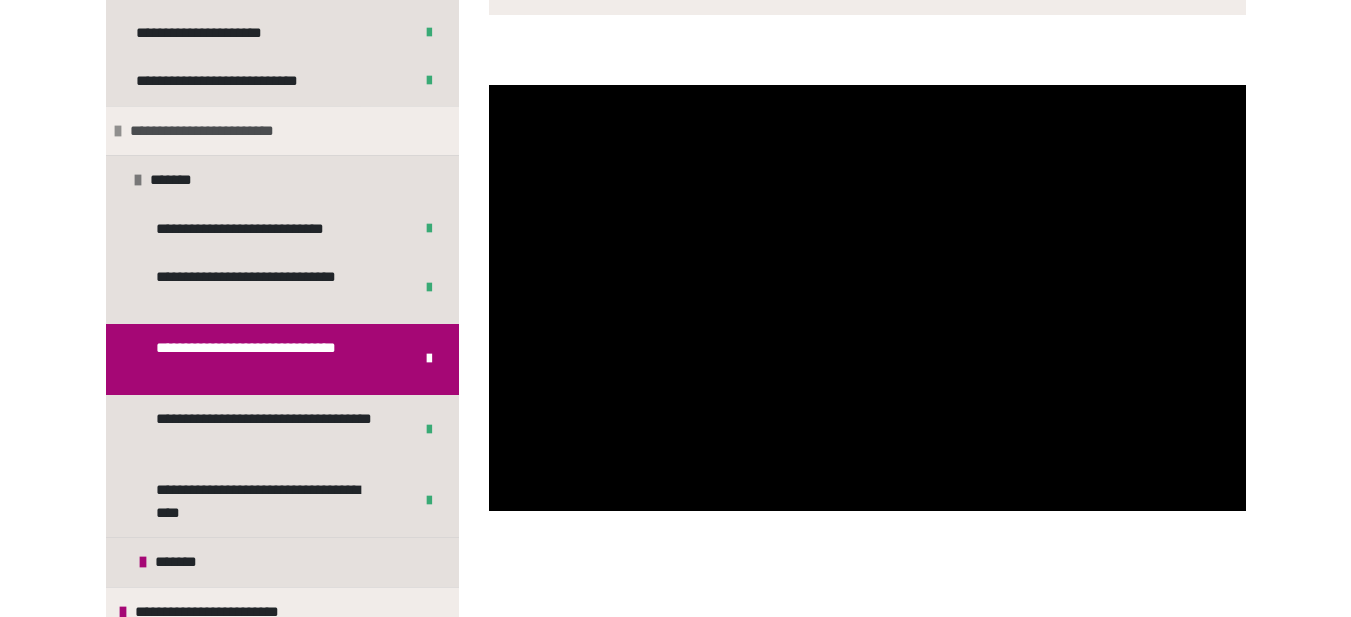 scroll, scrollTop: 289, scrollLeft: 0, axis: vertical 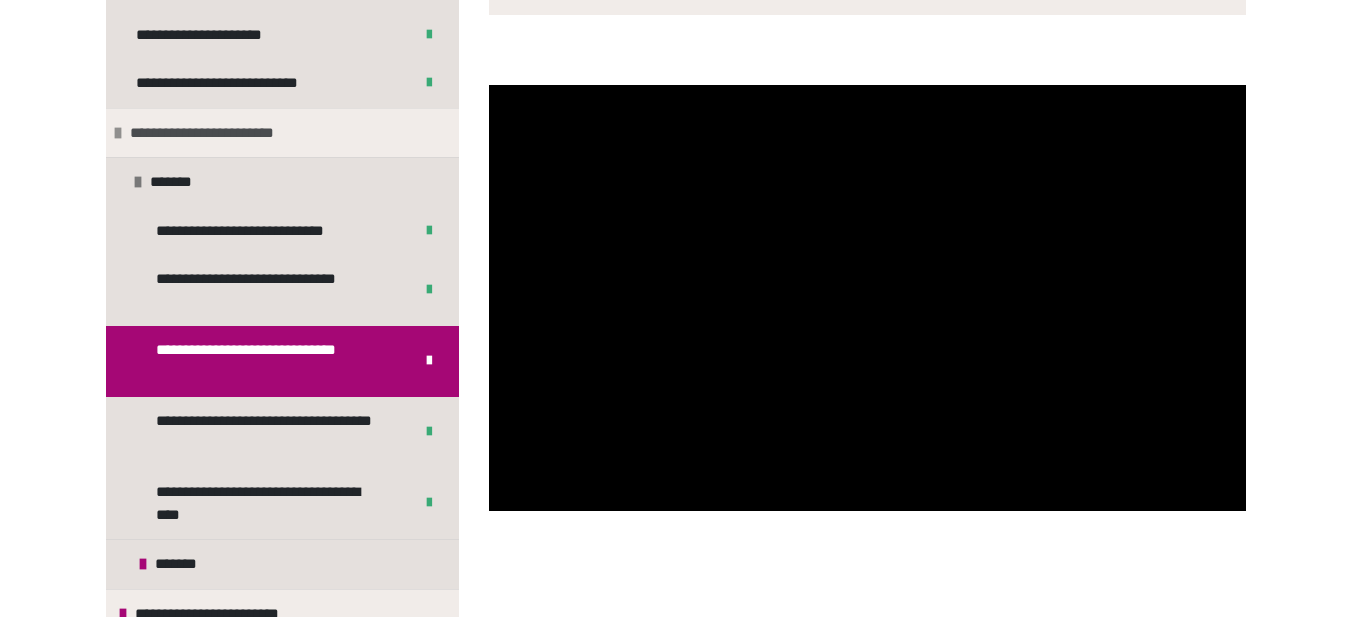 click on "**********" at bounding box center (223, 133) 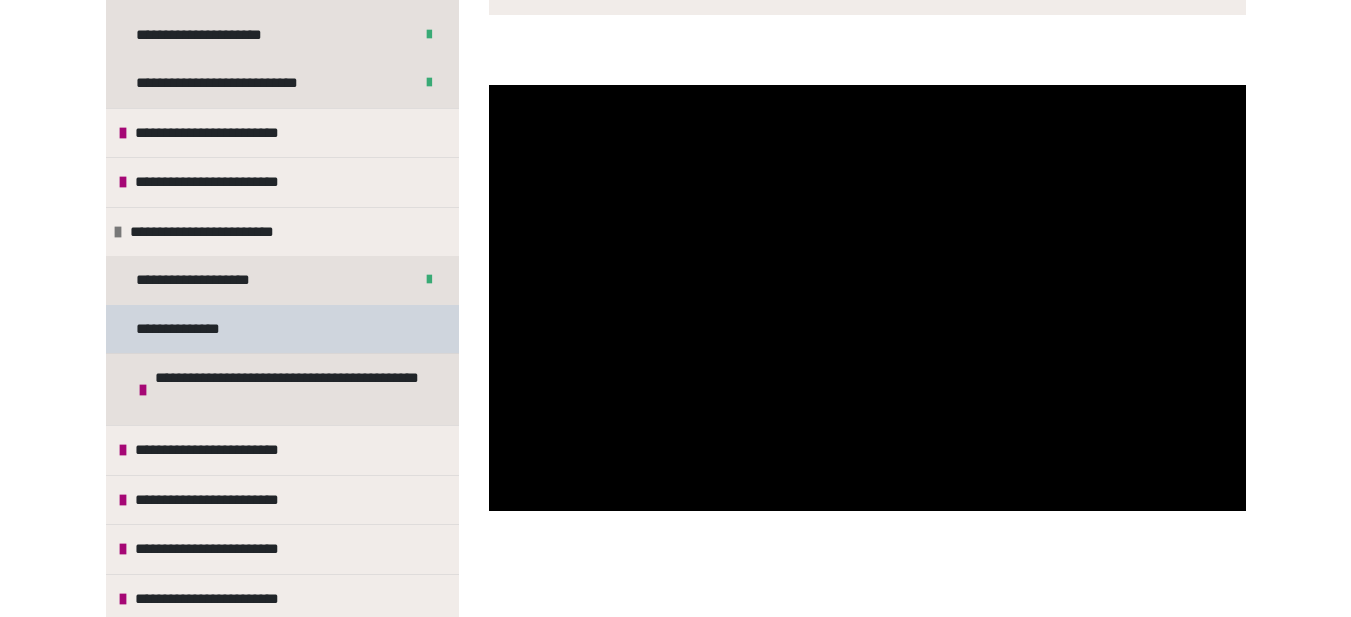 click on "**********" at bounding box center (197, 329) 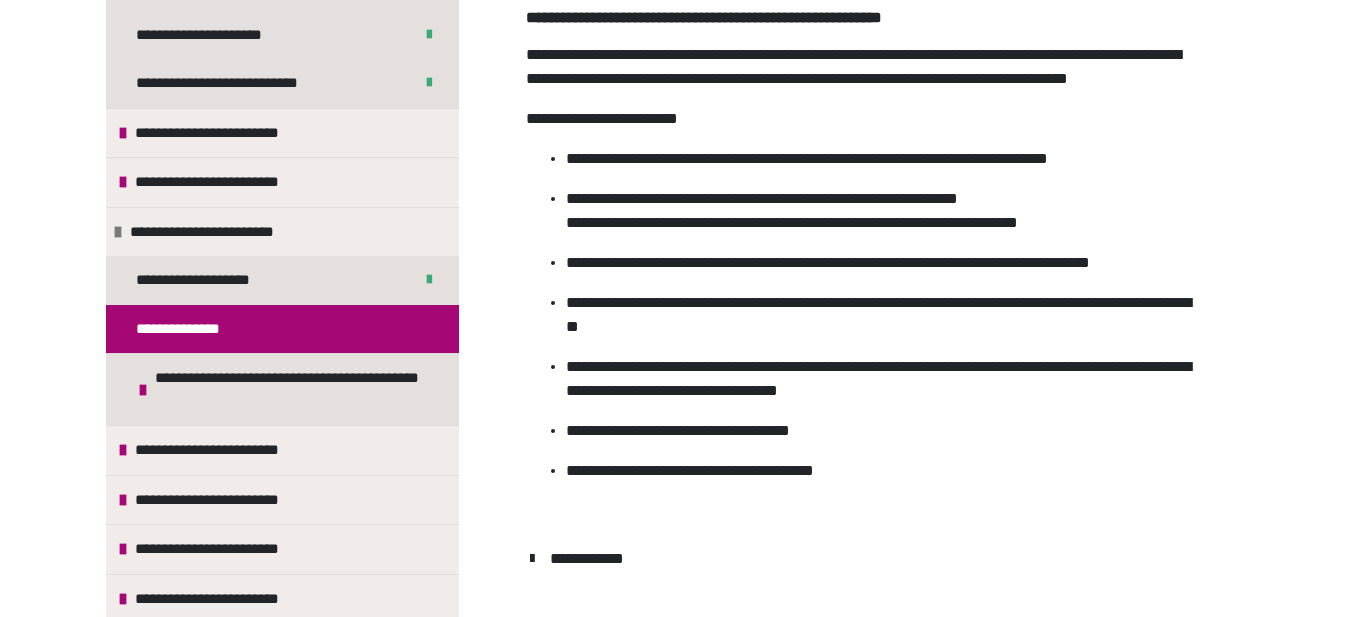 scroll, scrollTop: 570, scrollLeft: 0, axis: vertical 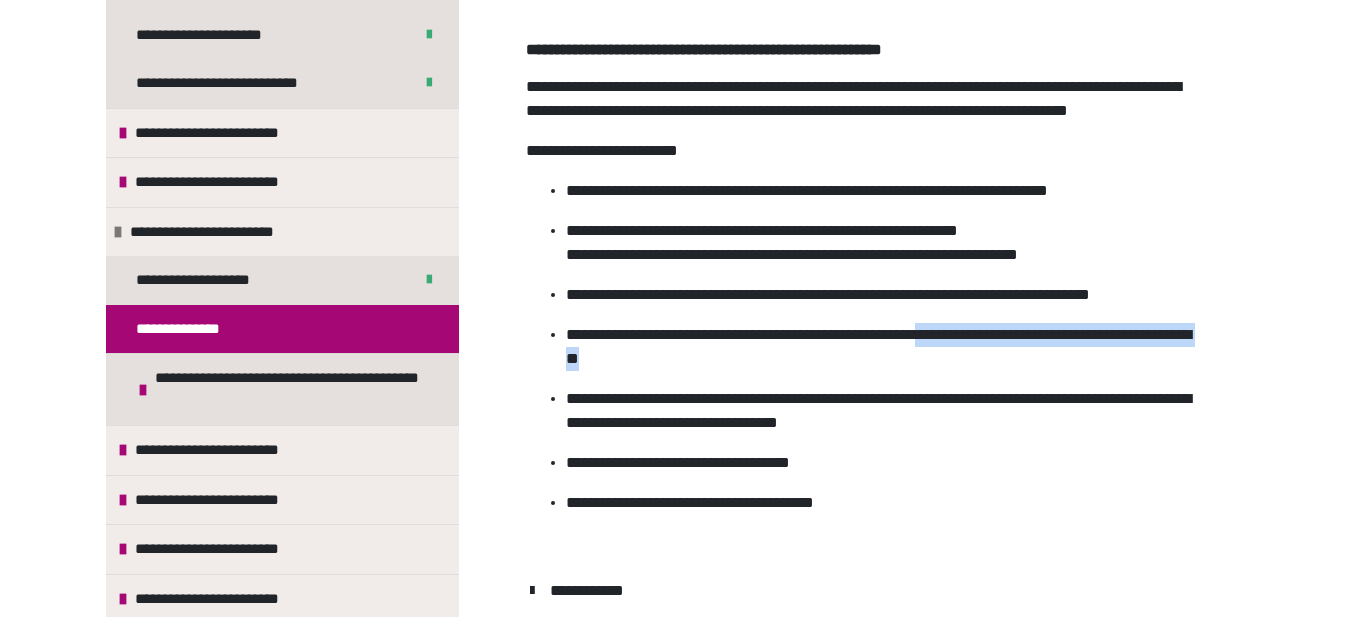 drag, startPoint x: 981, startPoint y: 384, endPoint x: 756, endPoint y: 402, distance: 225.71886 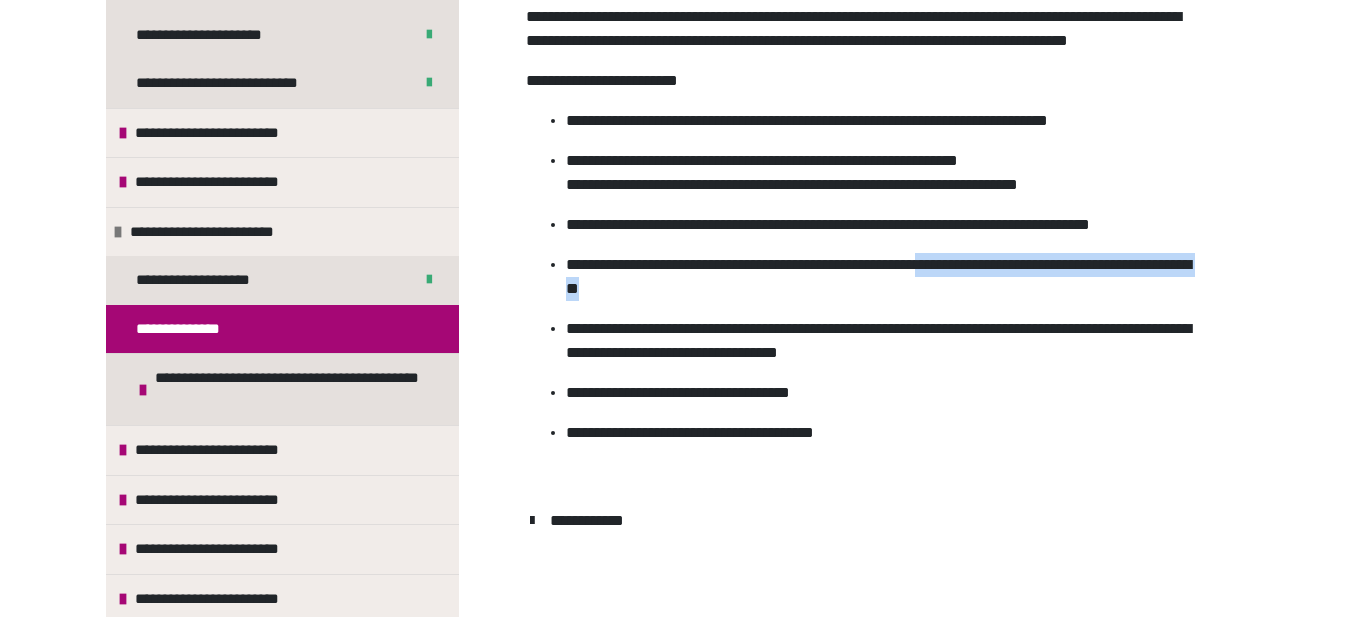 scroll, scrollTop: 670, scrollLeft: 0, axis: vertical 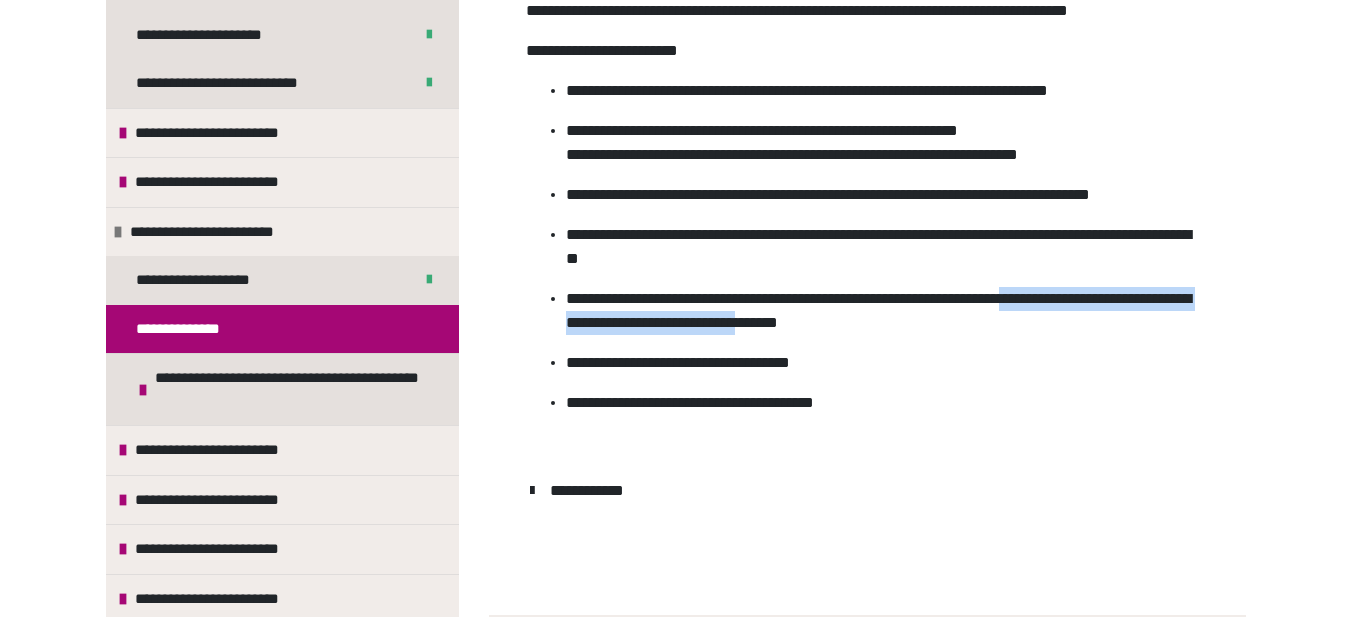 drag, startPoint x: 1100, startPoint y: 347, endPoint x: 948, endPoint y: 372, distance: 154.0422 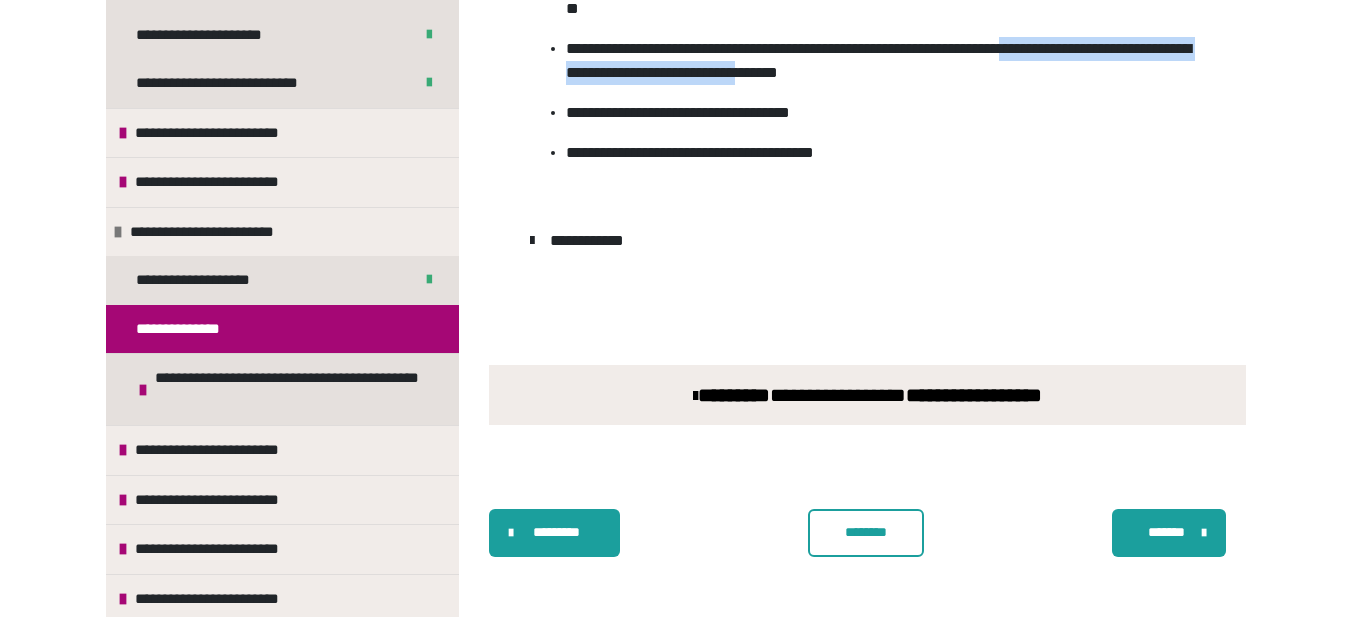scroll, scrollTop: 468, scrollLeft: 0, axis: vertical 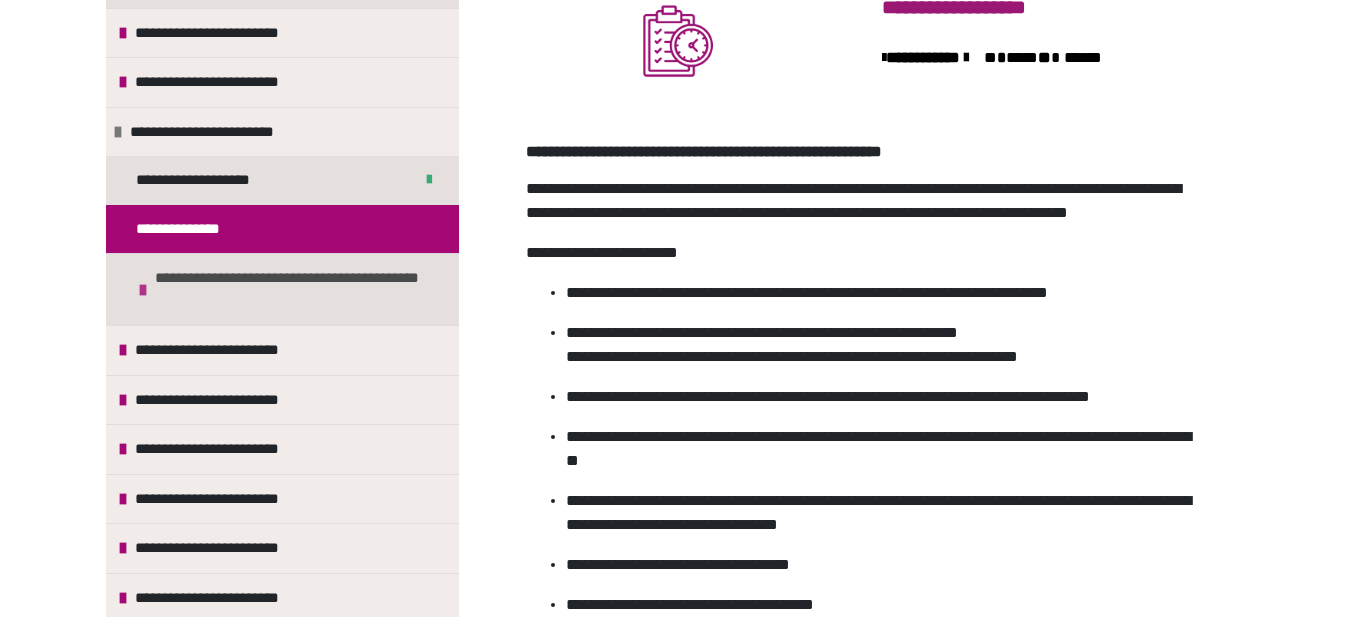 click on "**********" at bounding box center [294, 289] 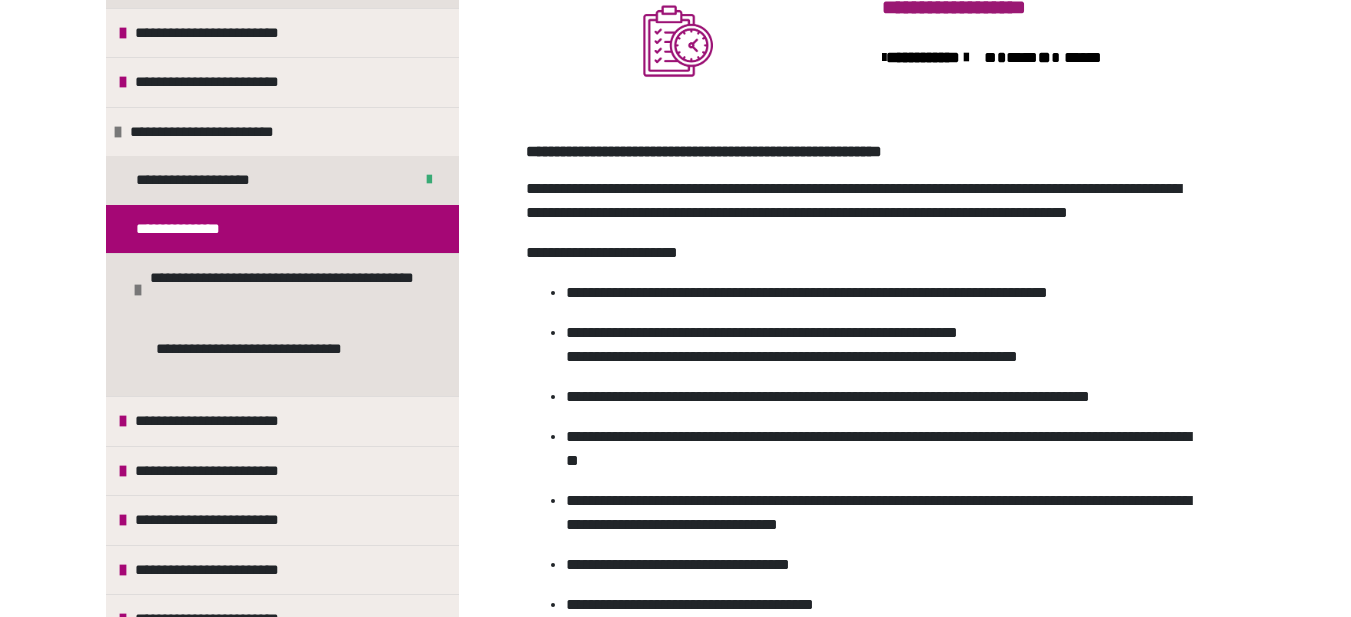 click on "**********" at bounding box center [282, 229] 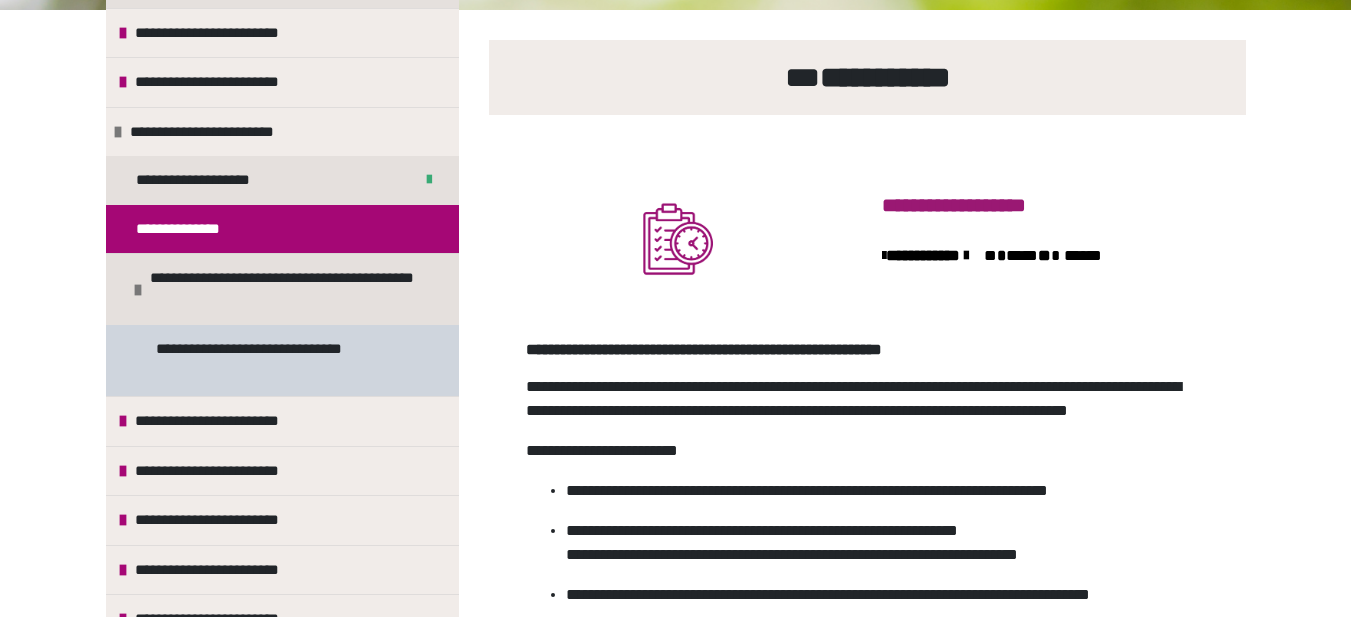 click on "**********" at bounding box center [277, 360] 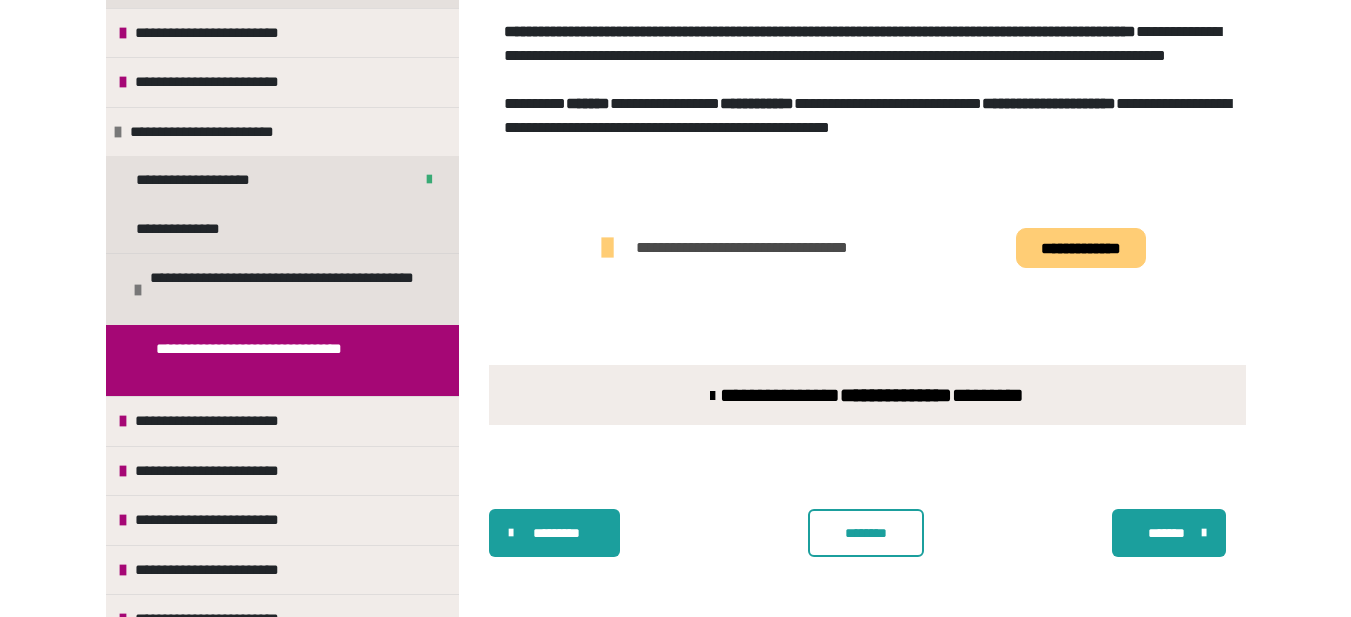 scroll, scrollTop: 1468, scrollLeft: 0, axis: vertical 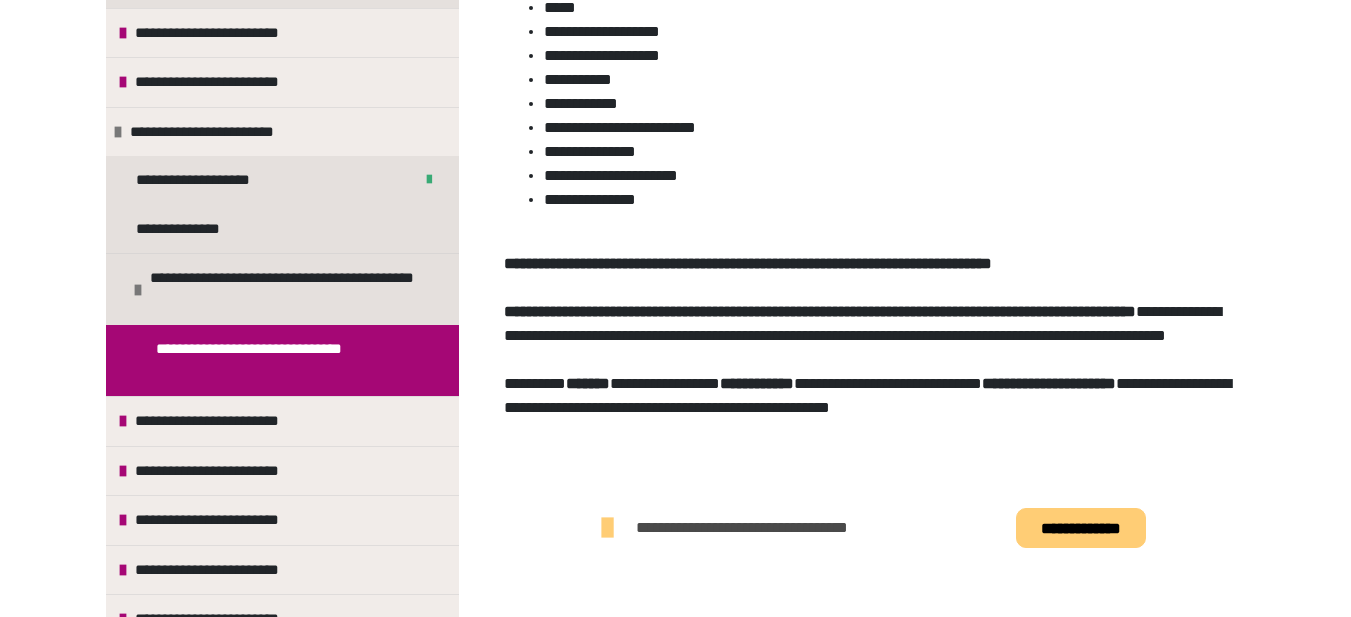 click on "**********" at bounding box center [277, 360] 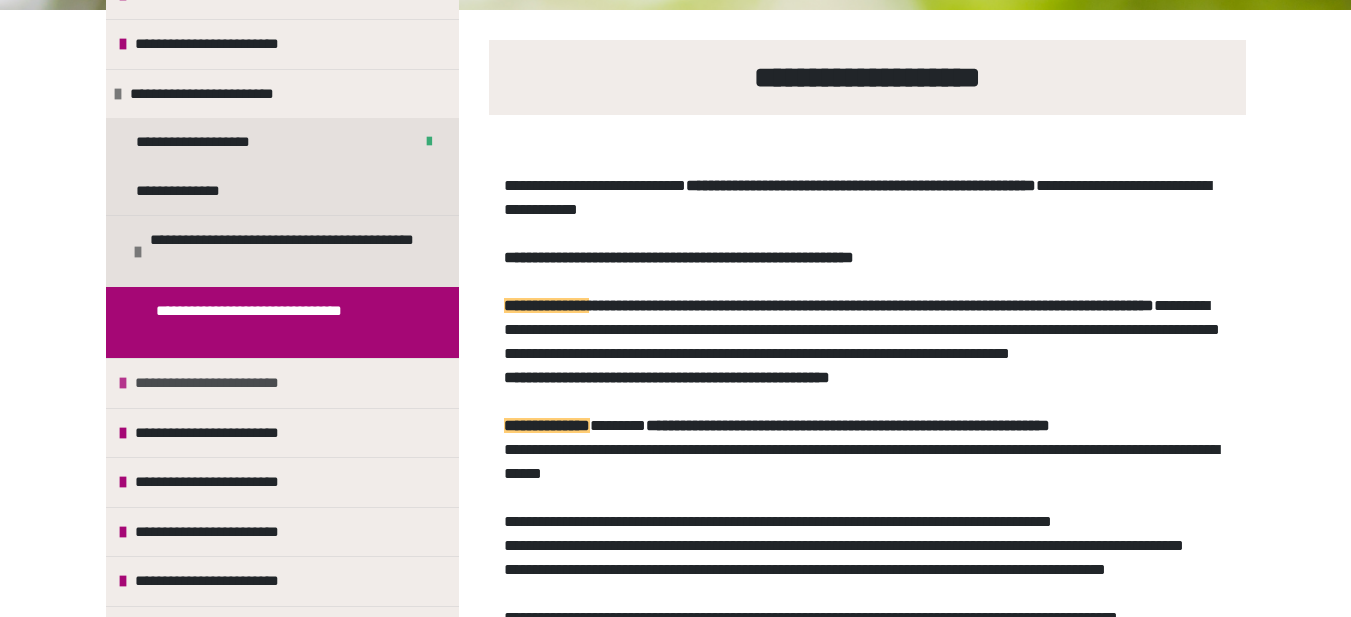 scroll, scrollTop: 460, scrollLeft: 0, axis: vertical 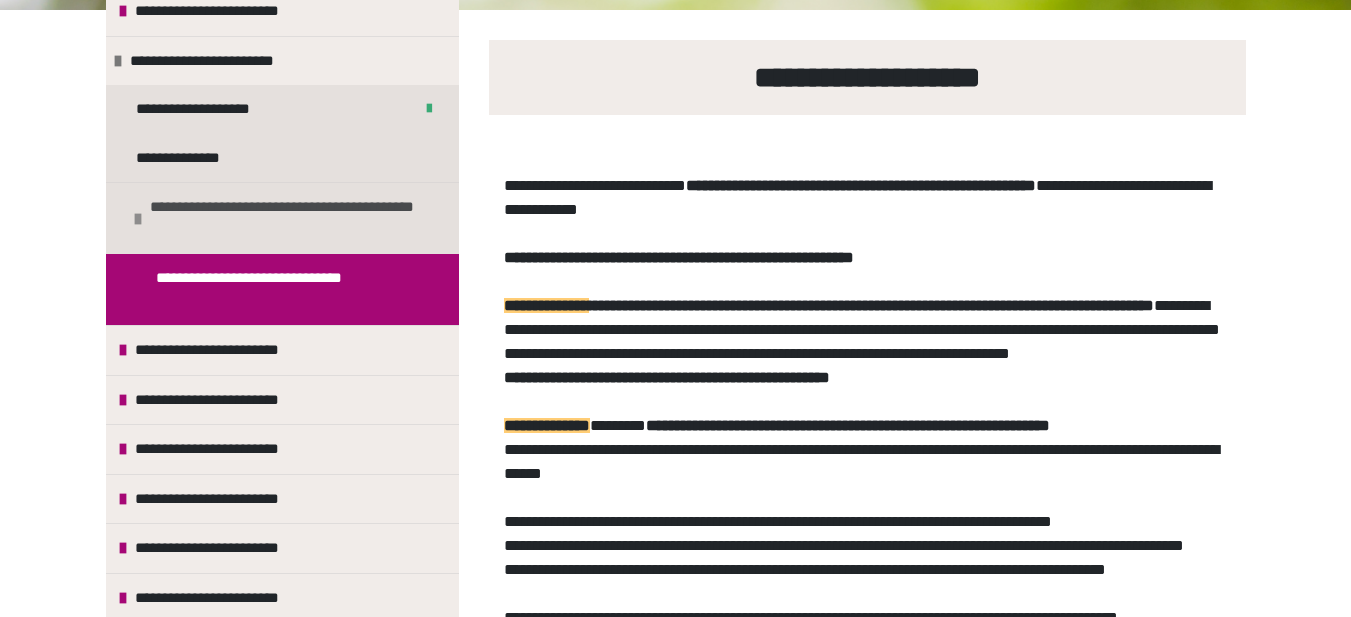 click on "**********" at bounding box center [289, 218] 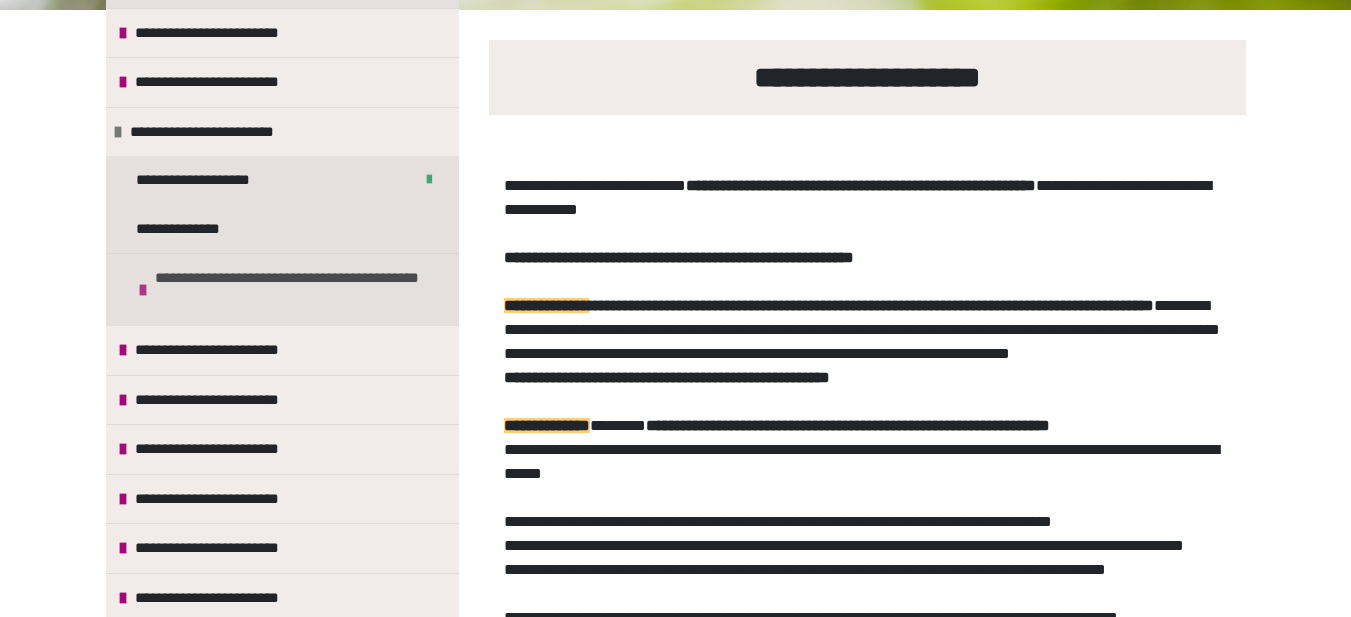 click on "**********" at bounding box center (294, 289) 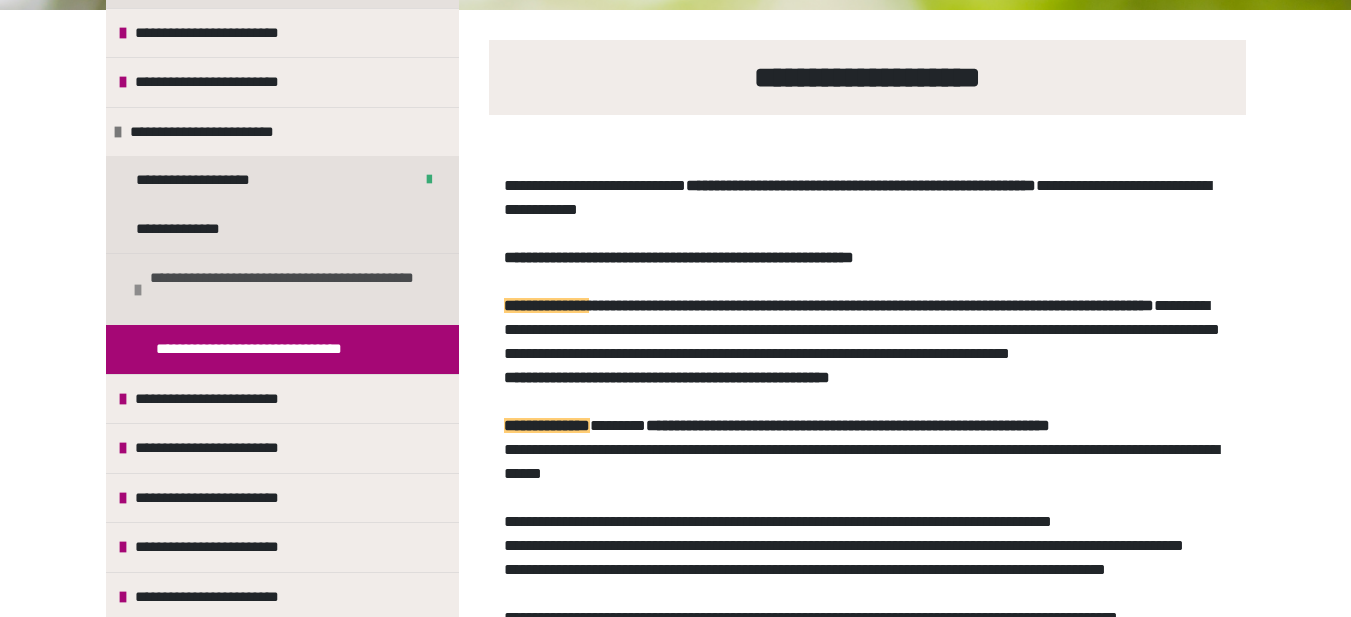 scroll, scrollTop: 460, scrollLeft: 0, axis: vertical 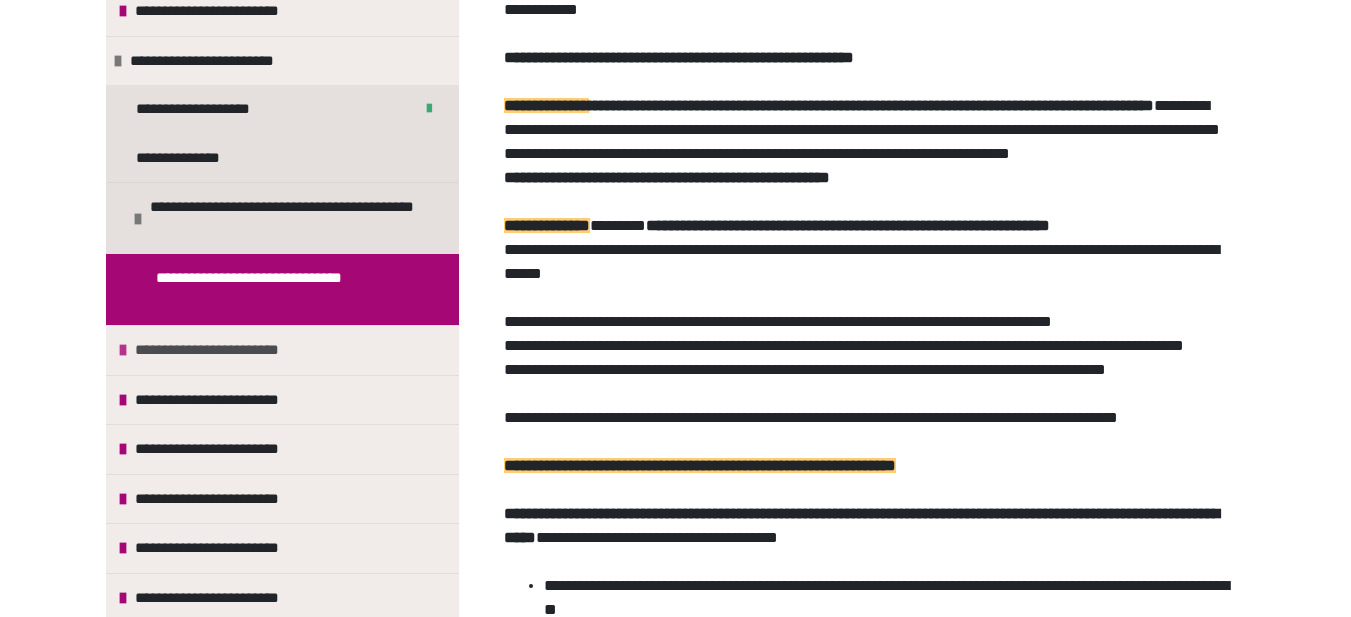 click on "**********" at bounding box center [231, 350] 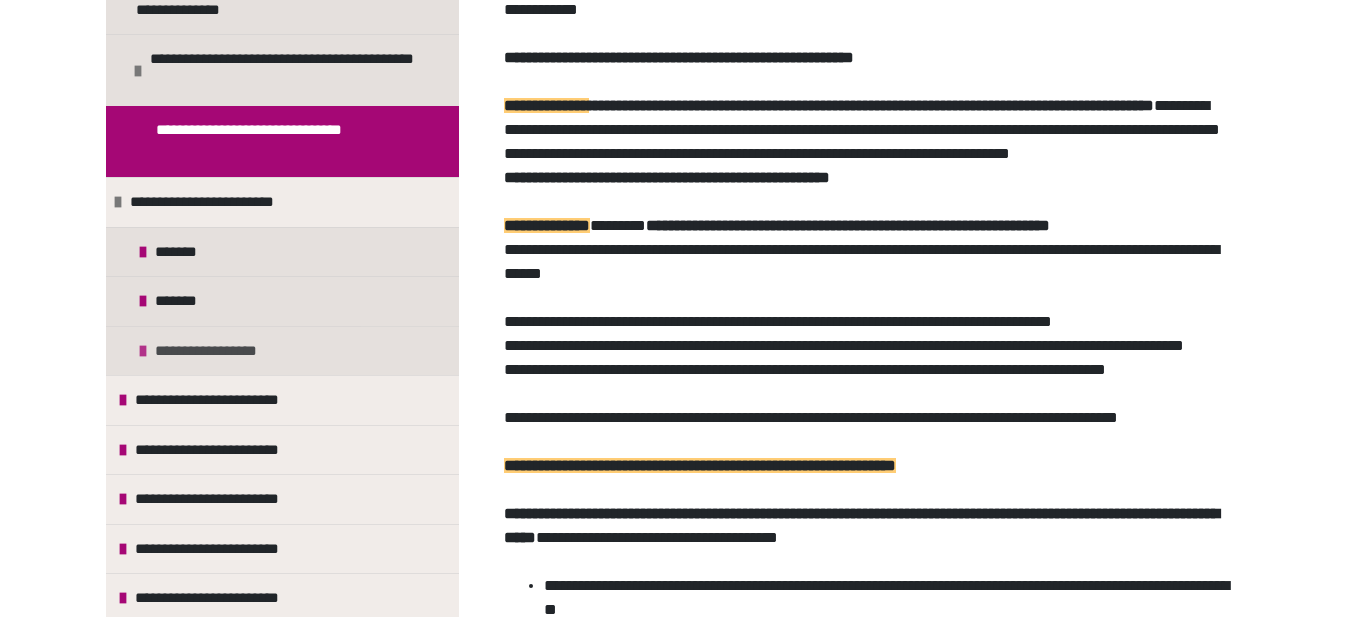 scroll, scrollTop: 609, scrollLeft: 0, axis: vertical 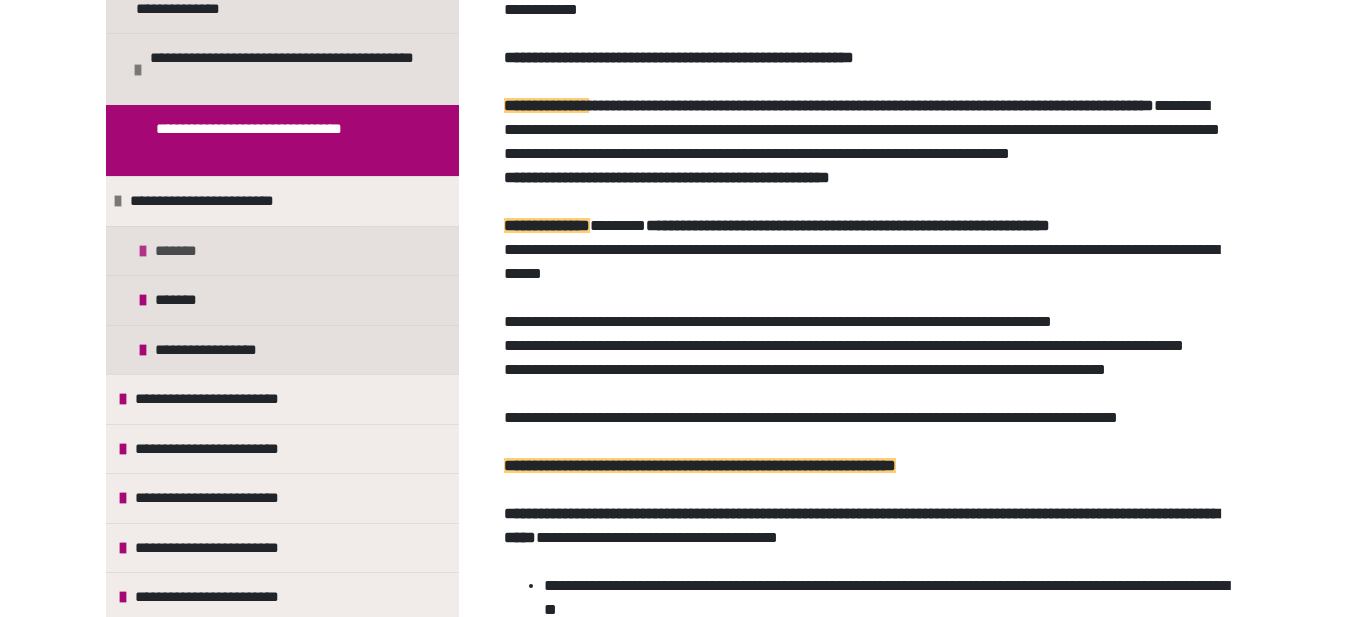 click on "*******" at bounding box center [186, 251] 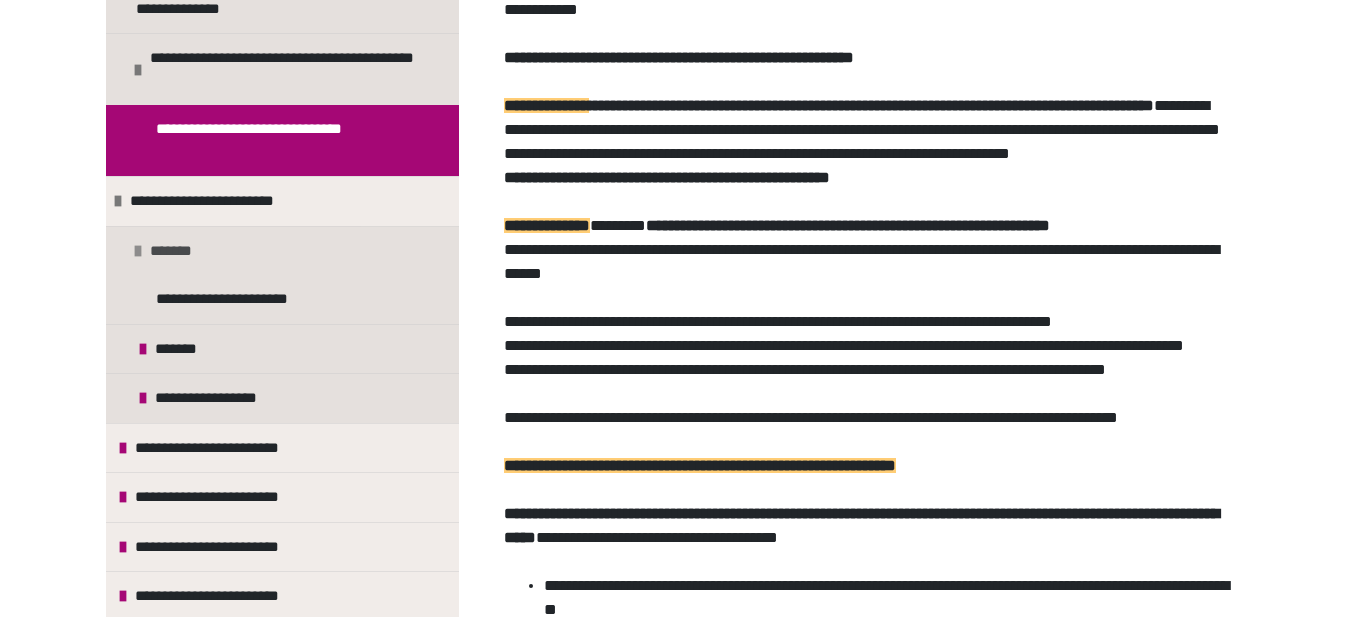 click on "*******" at bounding box center [181, 251] 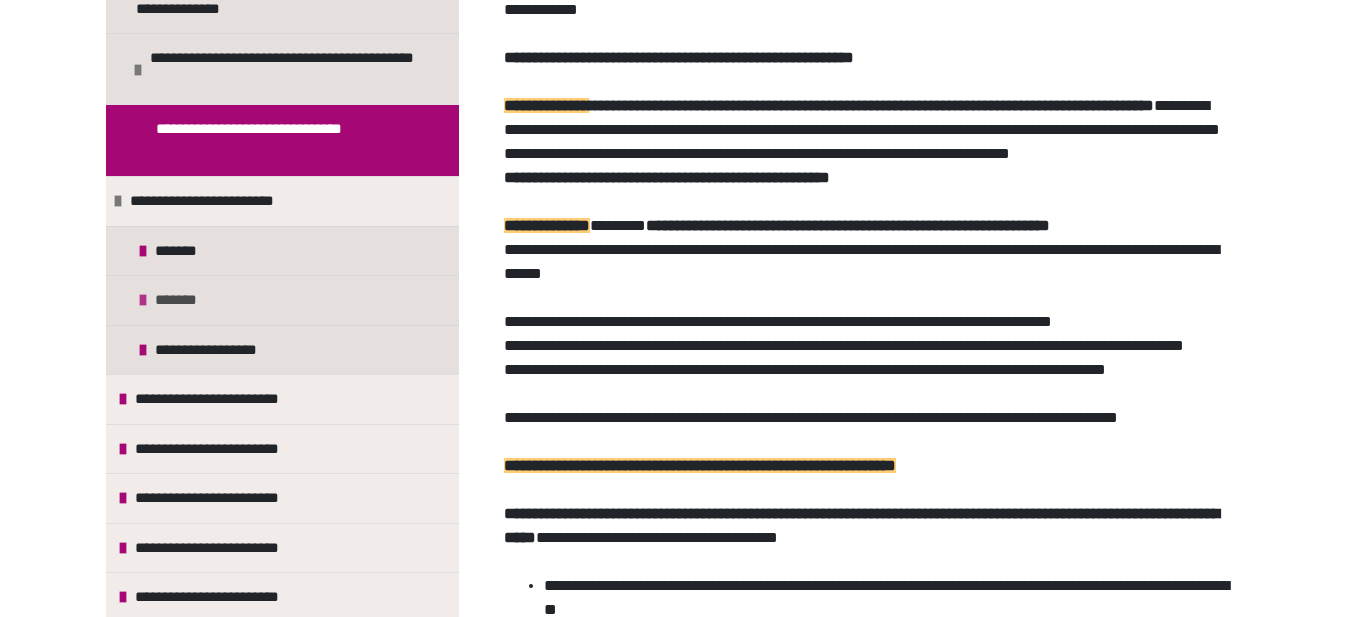 click on "*******" at bounding box center (185, 300) 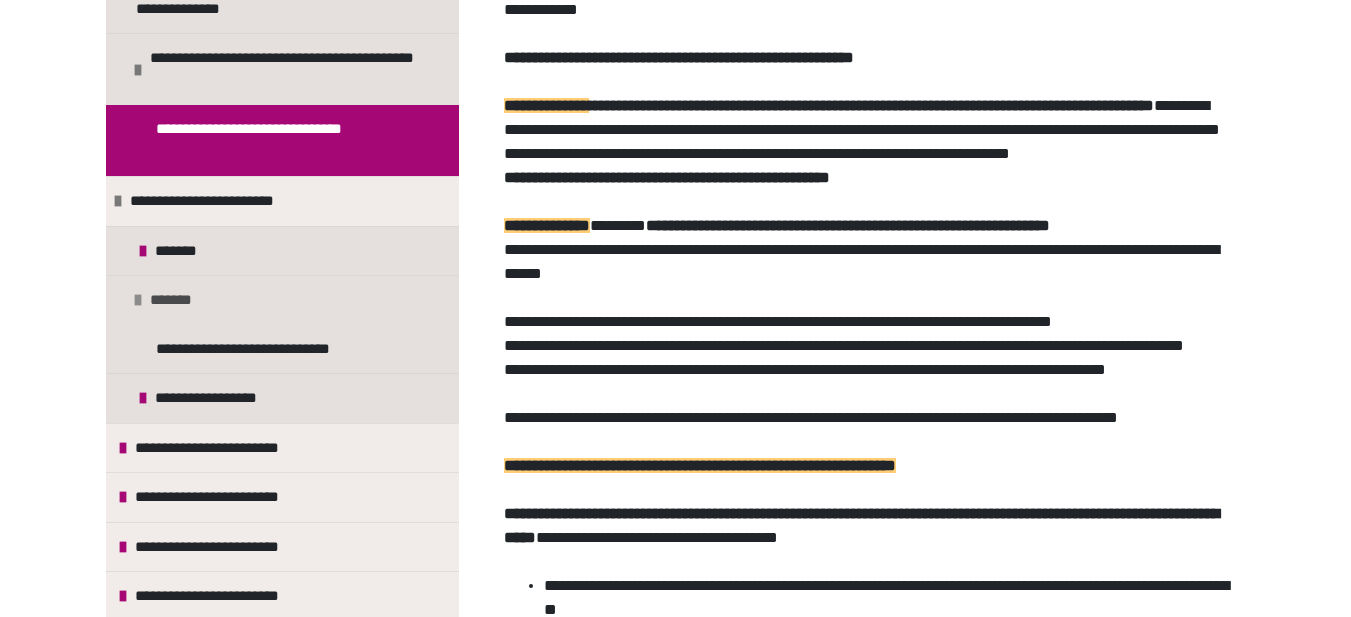 click on "*******" at bounding box center [180, 300] 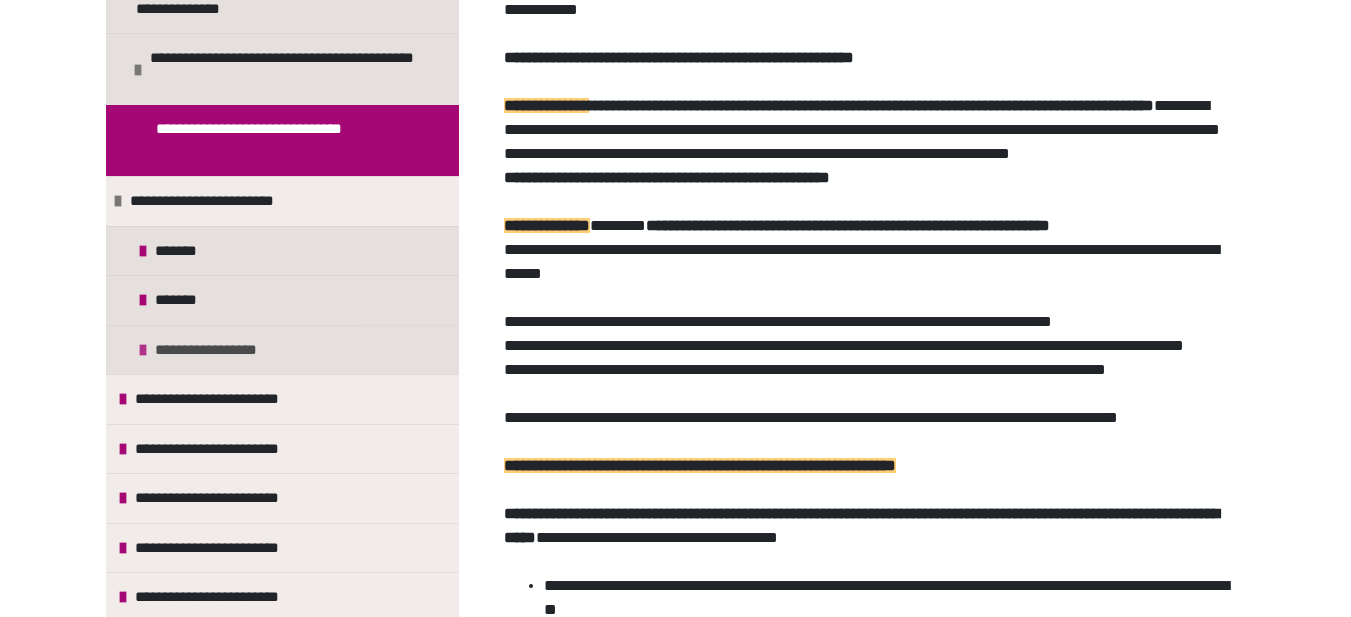 click on "**********" at bounding box center (229, 350) 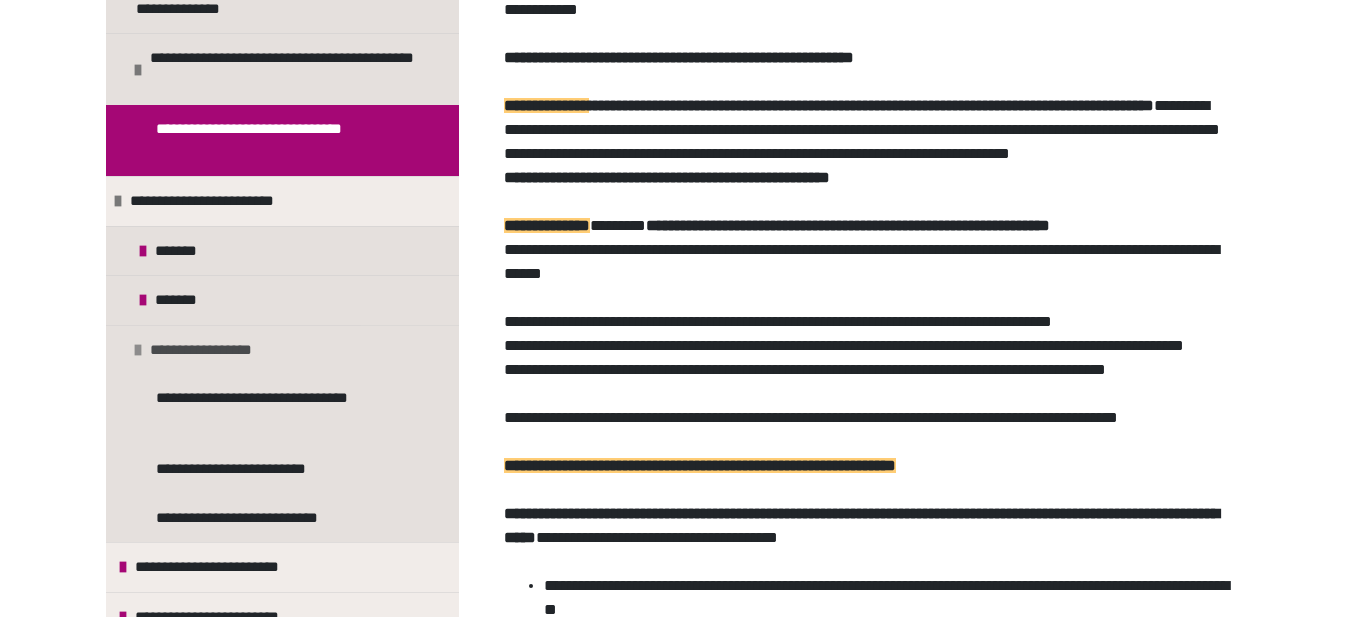 click on "**********" at bounding box center [224, 350] 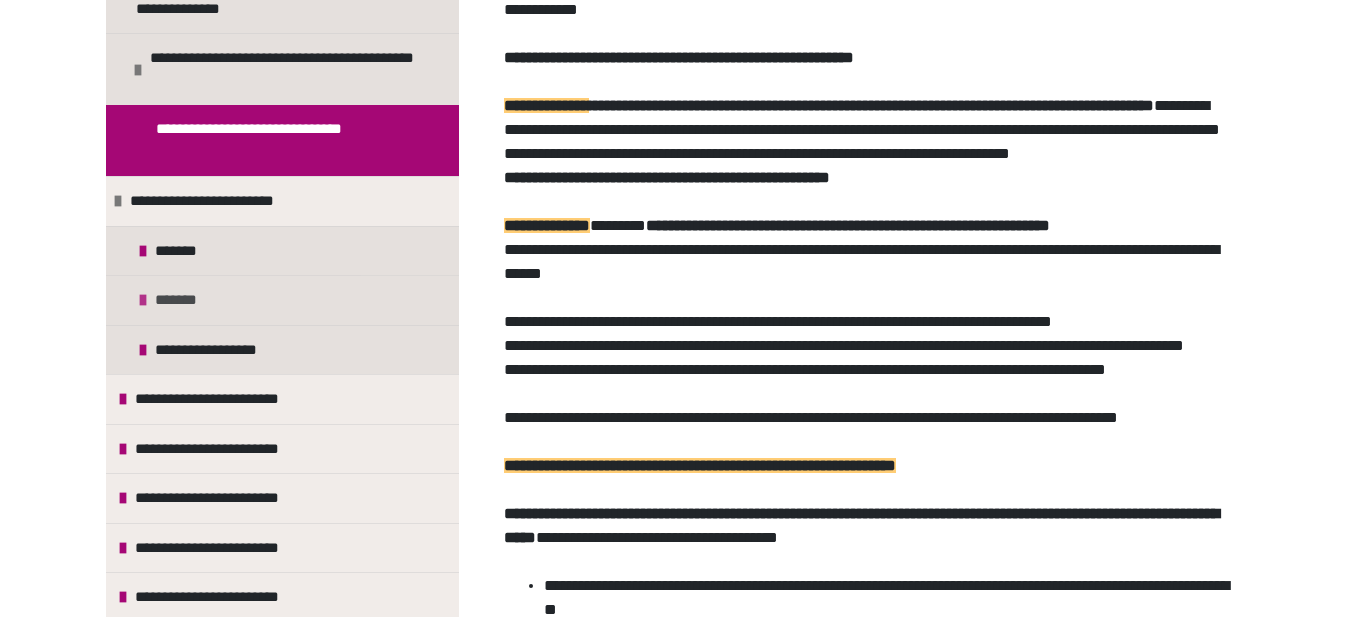 click on "*******" at bounding box center [185, 300] 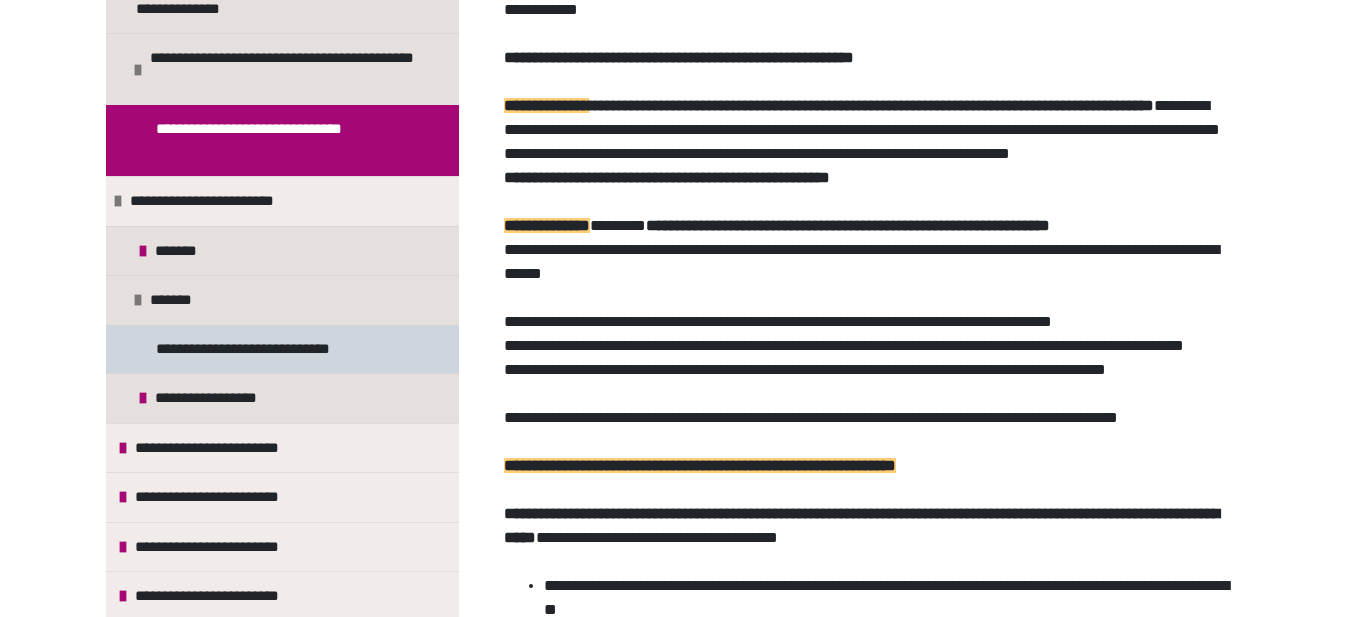 click on "**********" at bounding box center (276, 349) 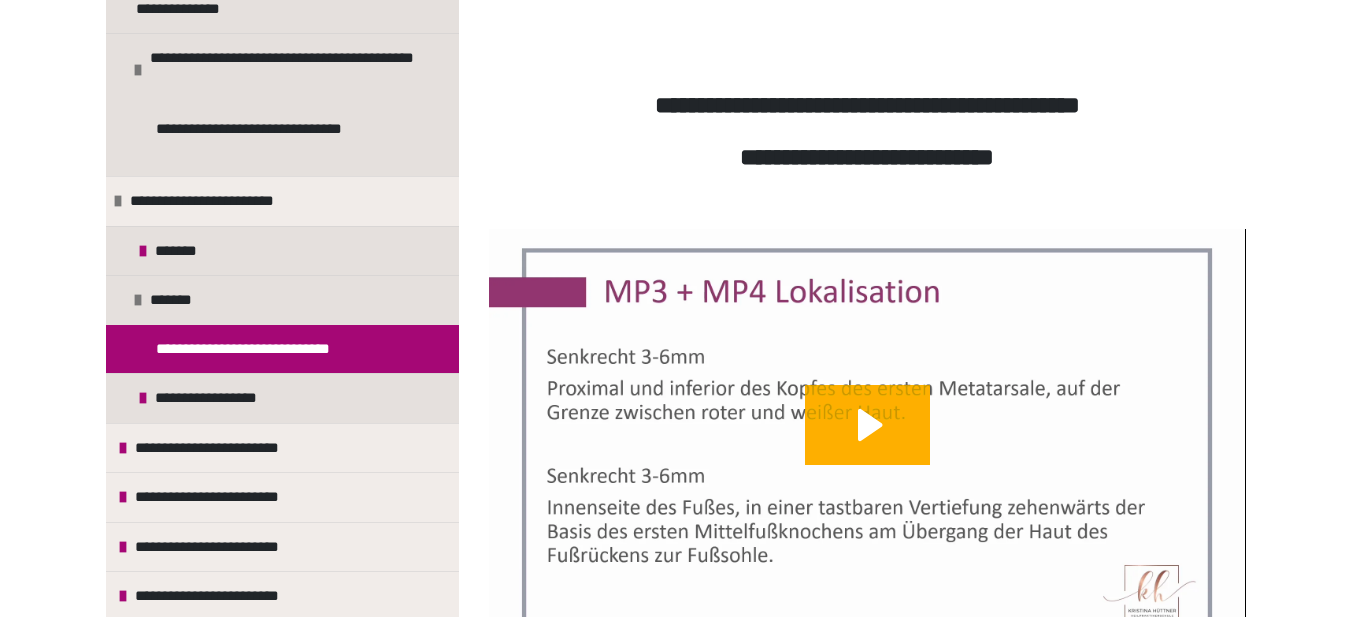 scroll, scrollTop: 1770, scrollLeft: 0, axis: vertical 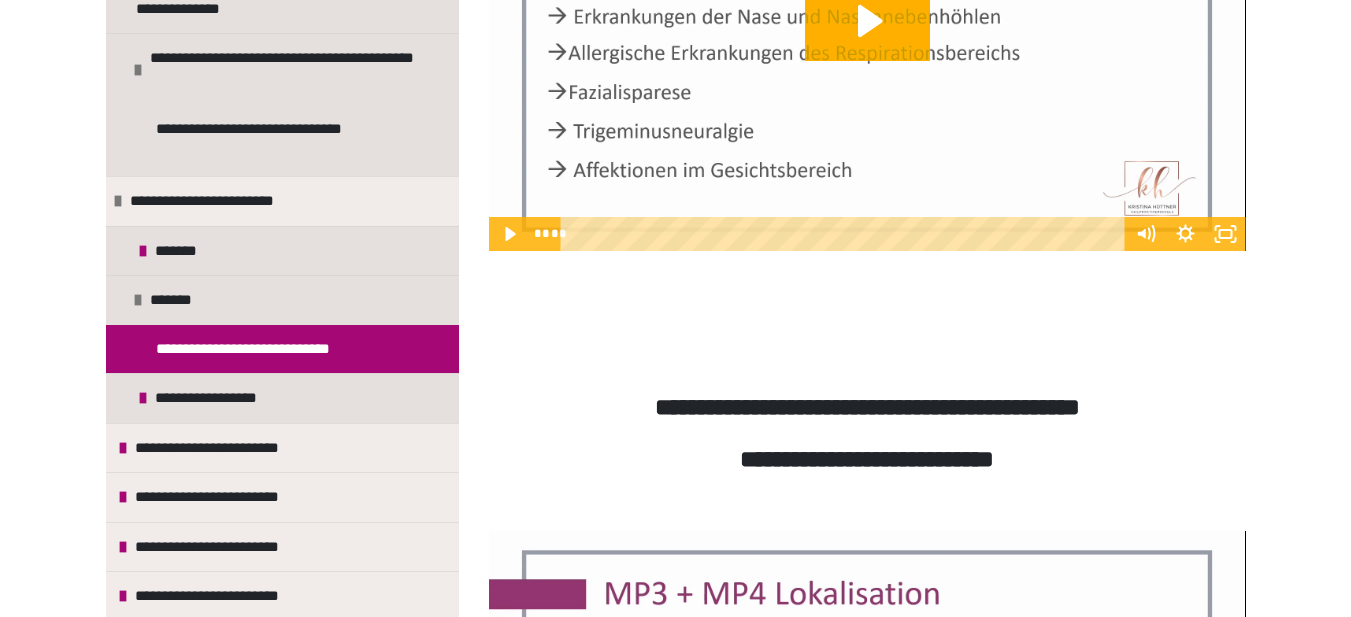 click on "**********" at bounding box center (276, 349) 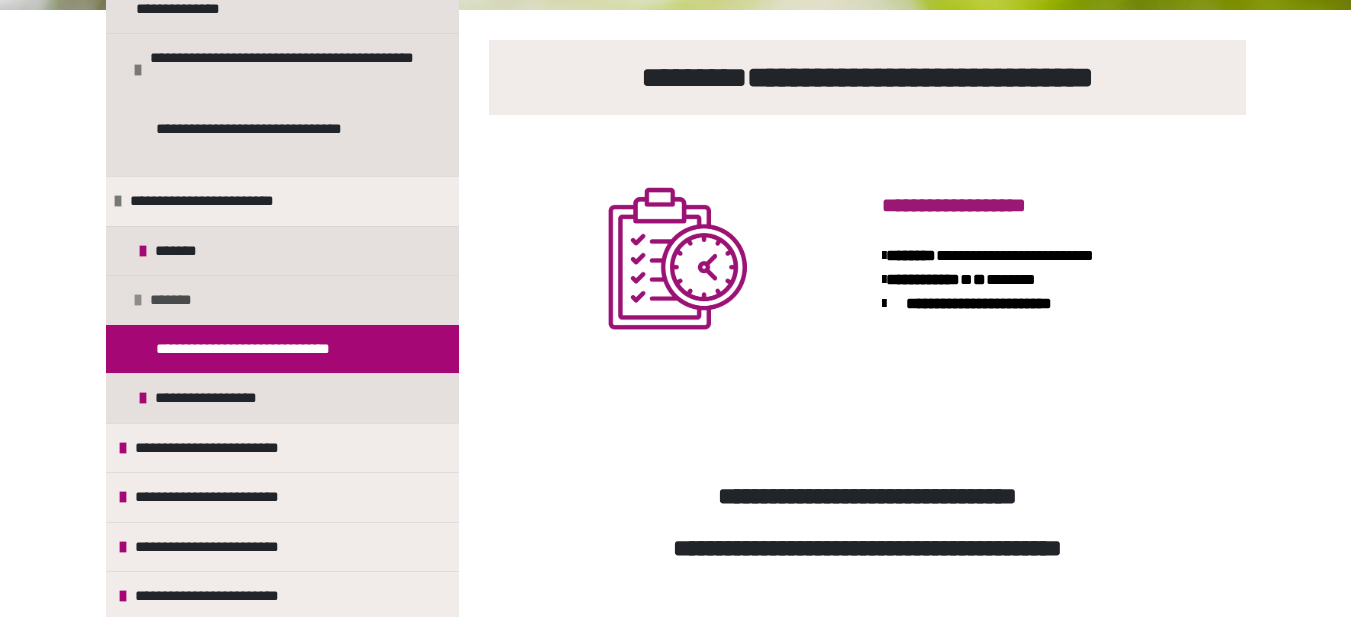 click on "*******" at bounding box center (180, 300) 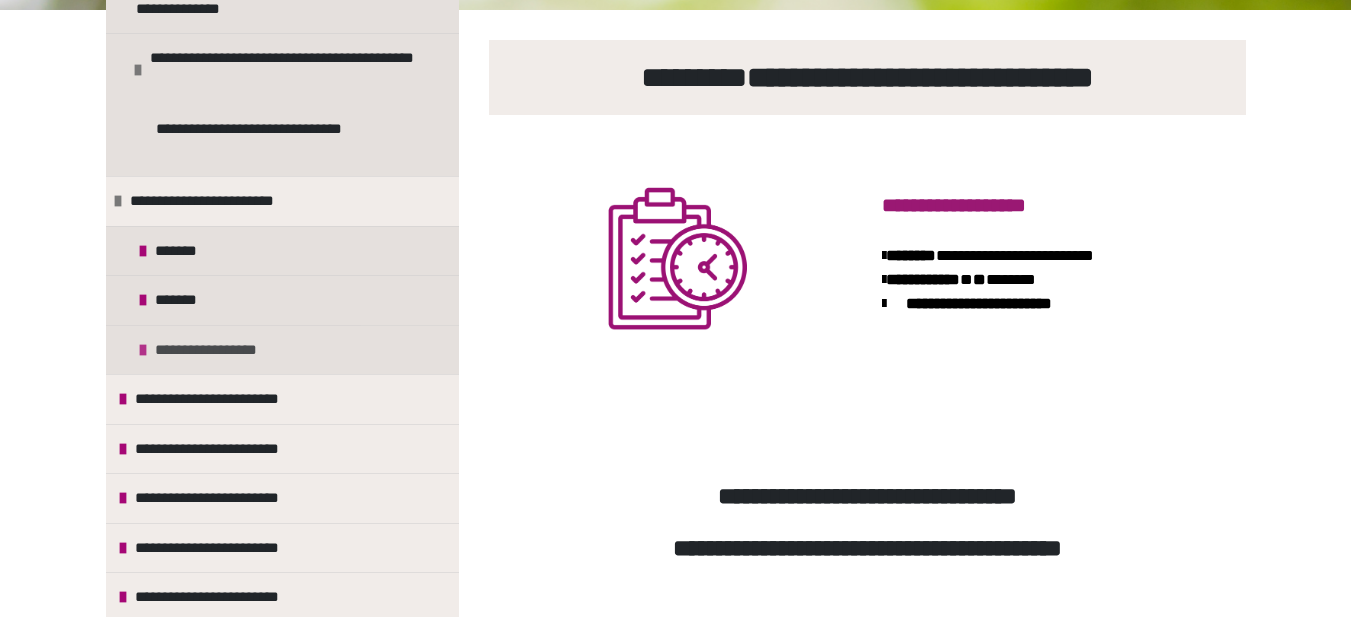 click on "**********" at bounding box center (229, 350) 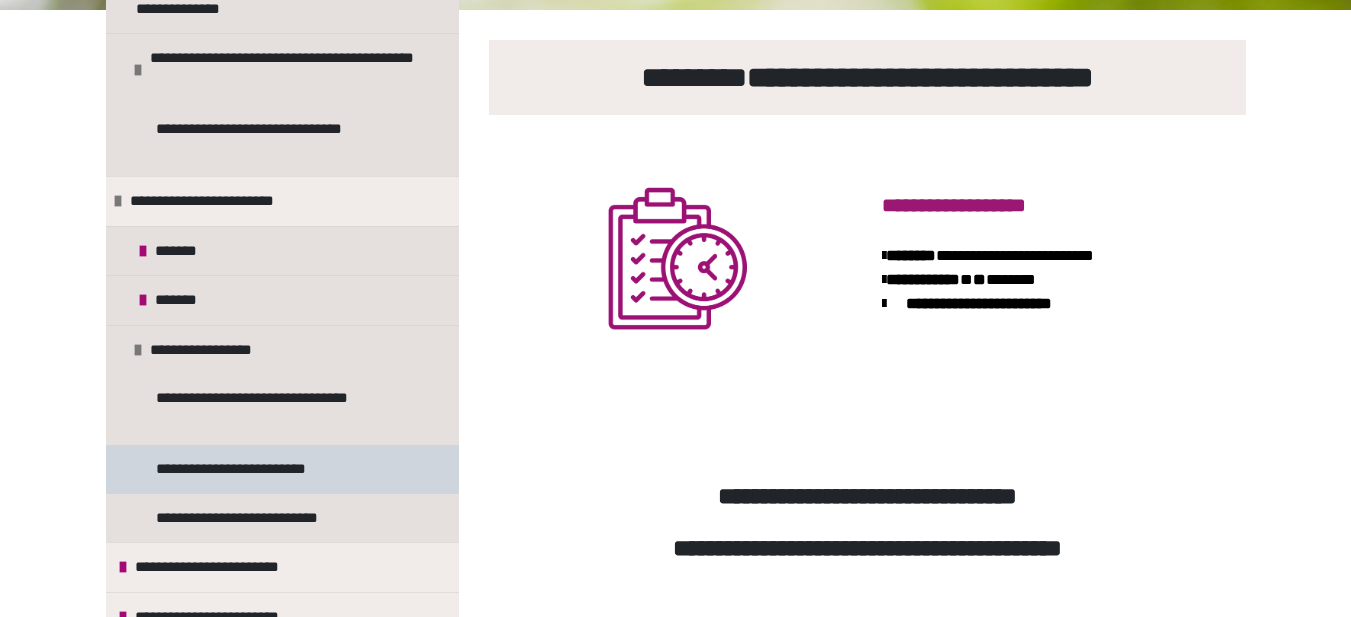 click on "**********" at bounding box center [256, 469] 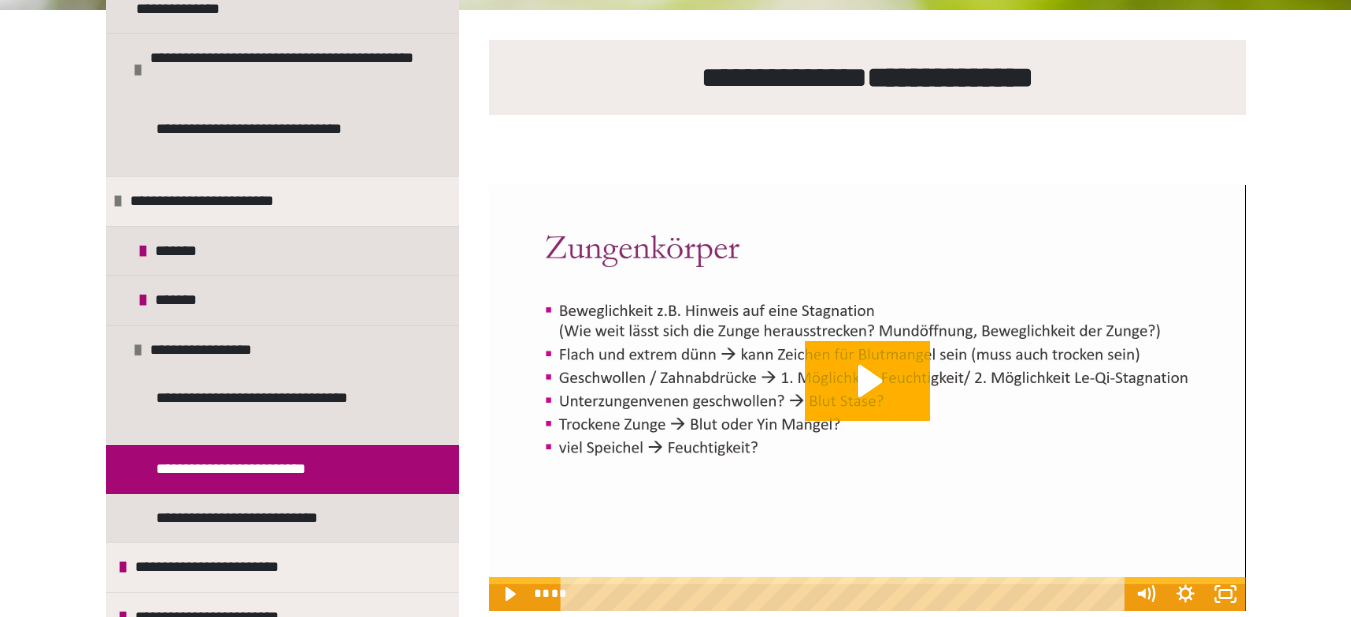 click on "**********" at bounding box center [256, 469] 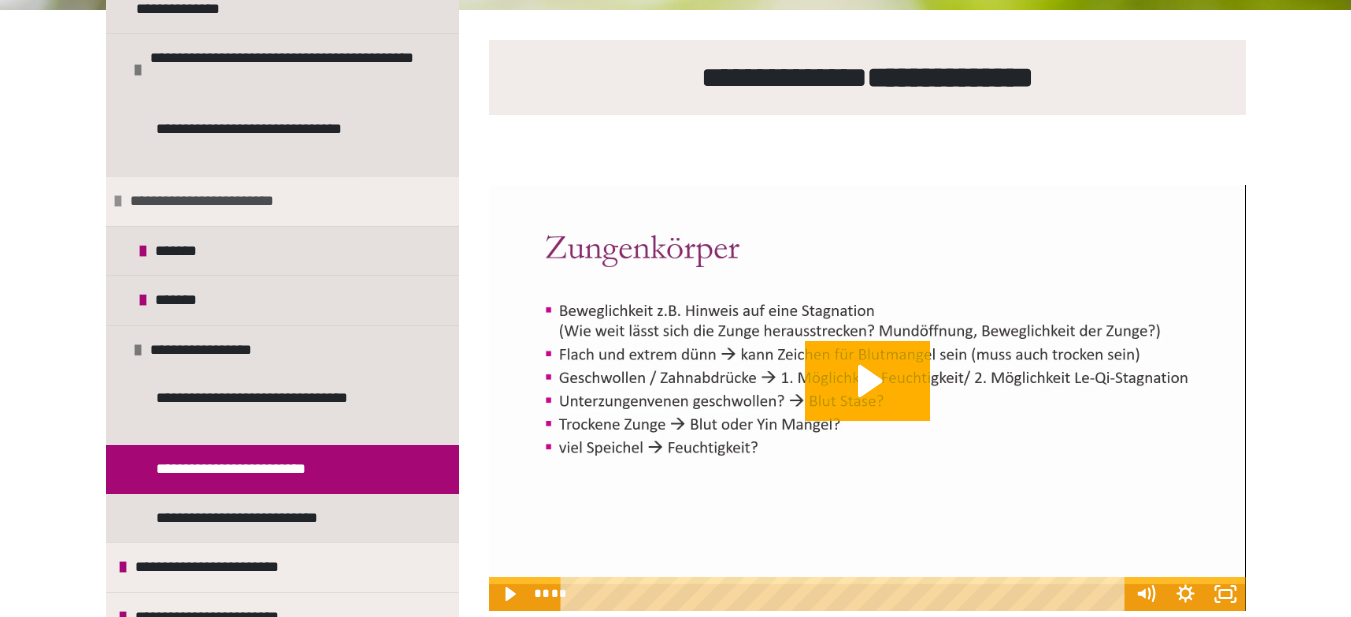 click on "**********" at bounding box center [226, 201] 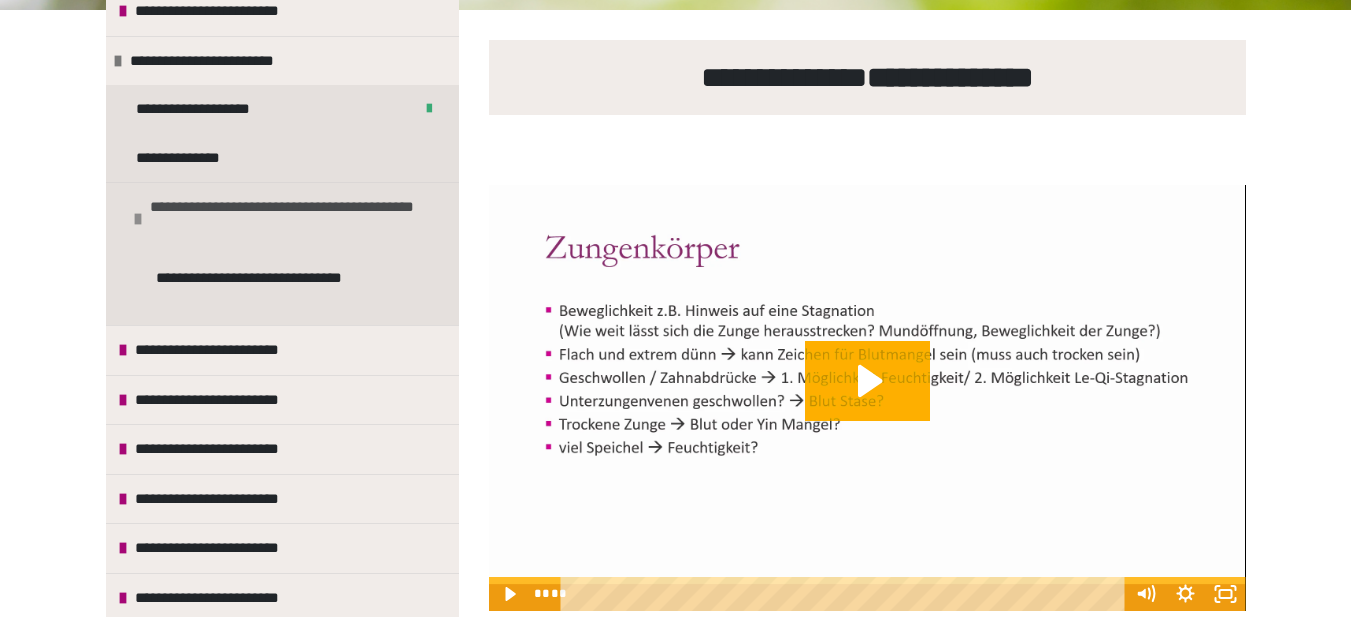 scroll, scrollTop: 460, scrollLeft: 0, axis: vertical 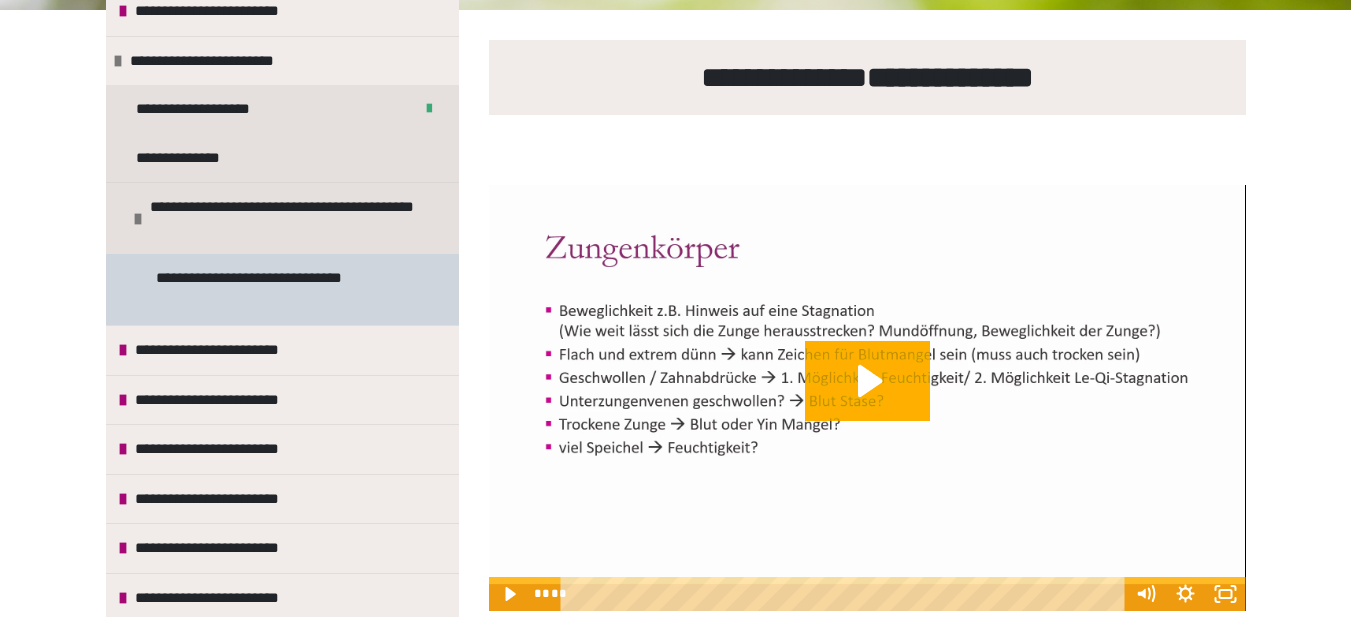 click on "**********" at bounding box center [277, 289] 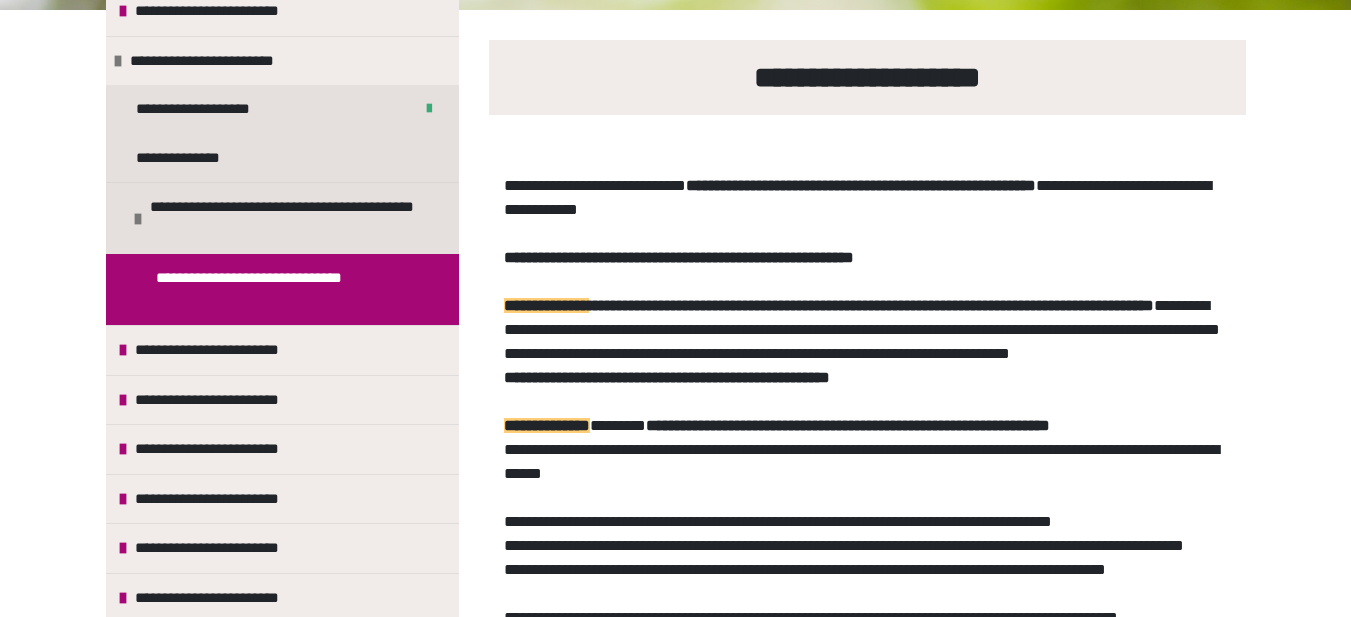 click on "**********" at bounding box center (867, 426) 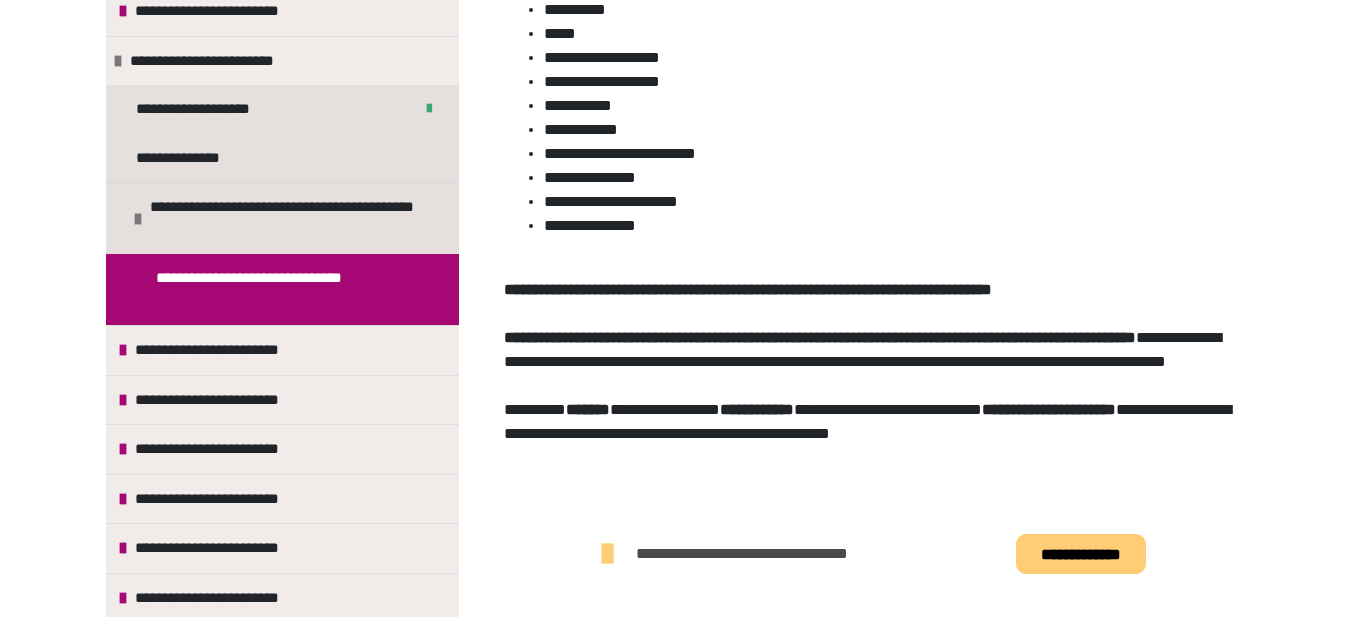 scroll, scrollTop: 970, scrollLeft: 0, axis: vertical 